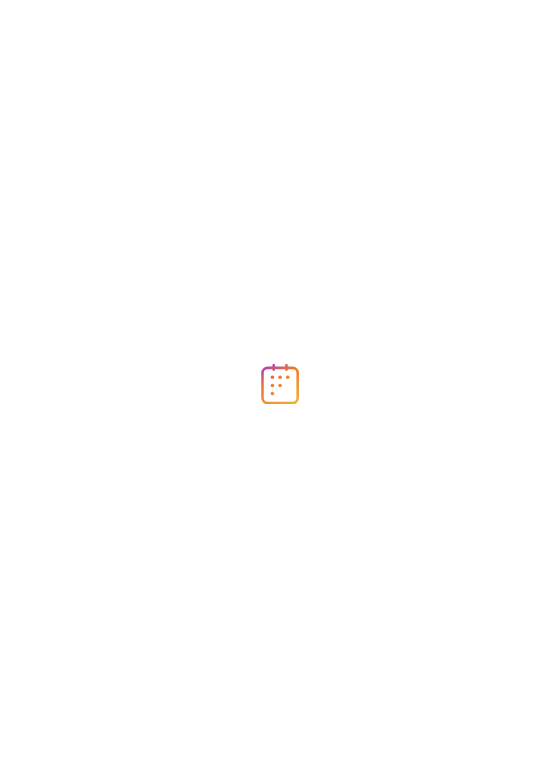 scroll, scrollTop: 0, scrollLeft: 0, axis: both 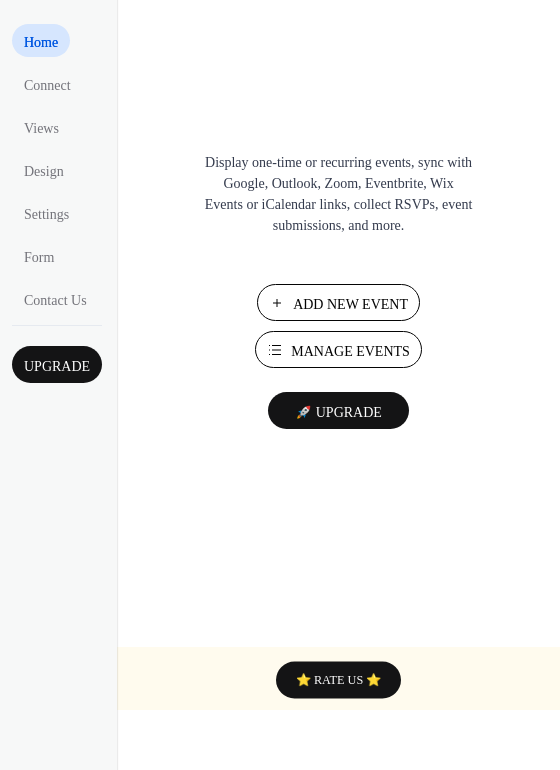 click on "Add New Event" at bounding box center [350, 304] 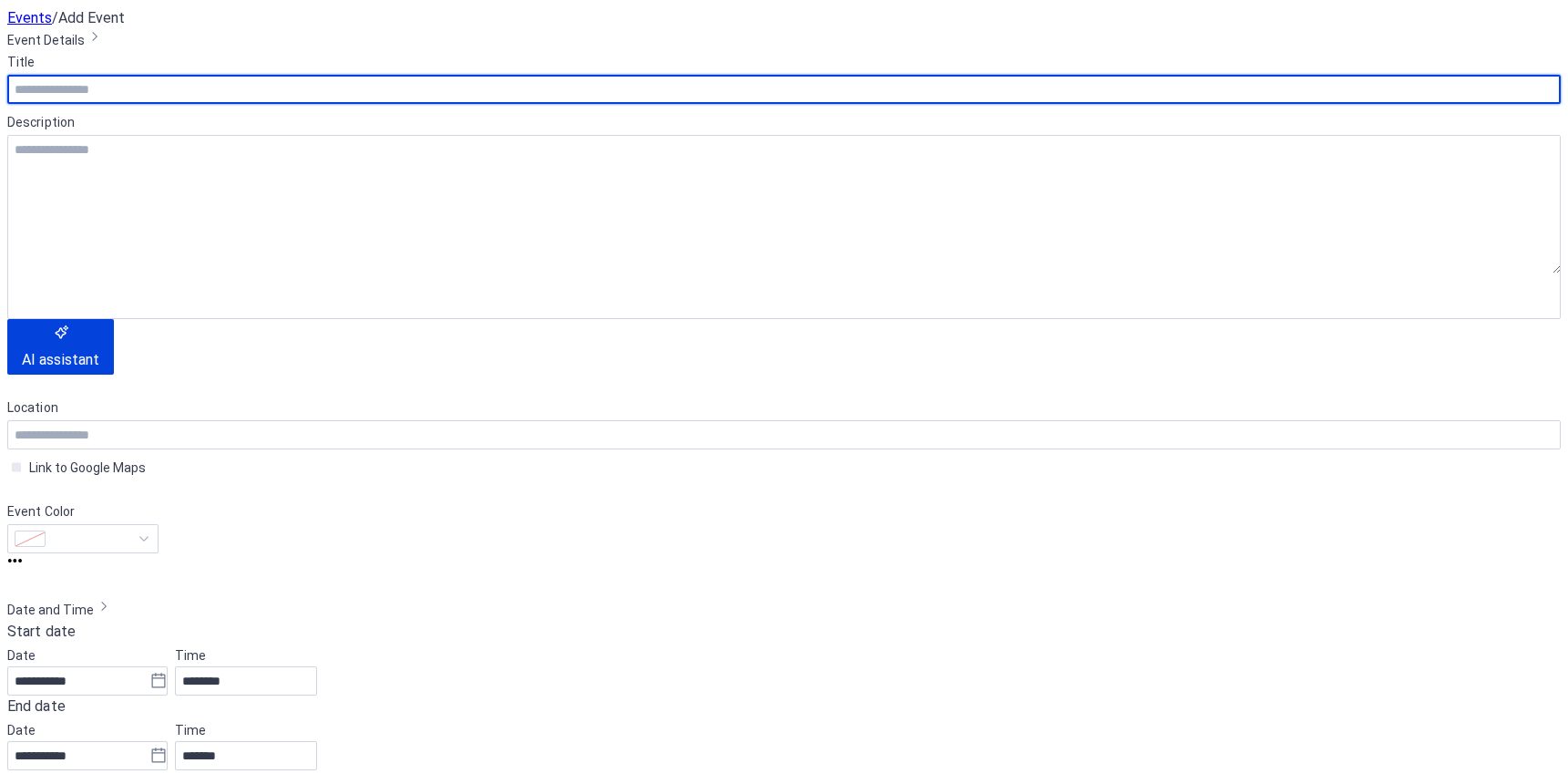 scroll, scrollTop: 0, scrollLeft: 0, axis: both 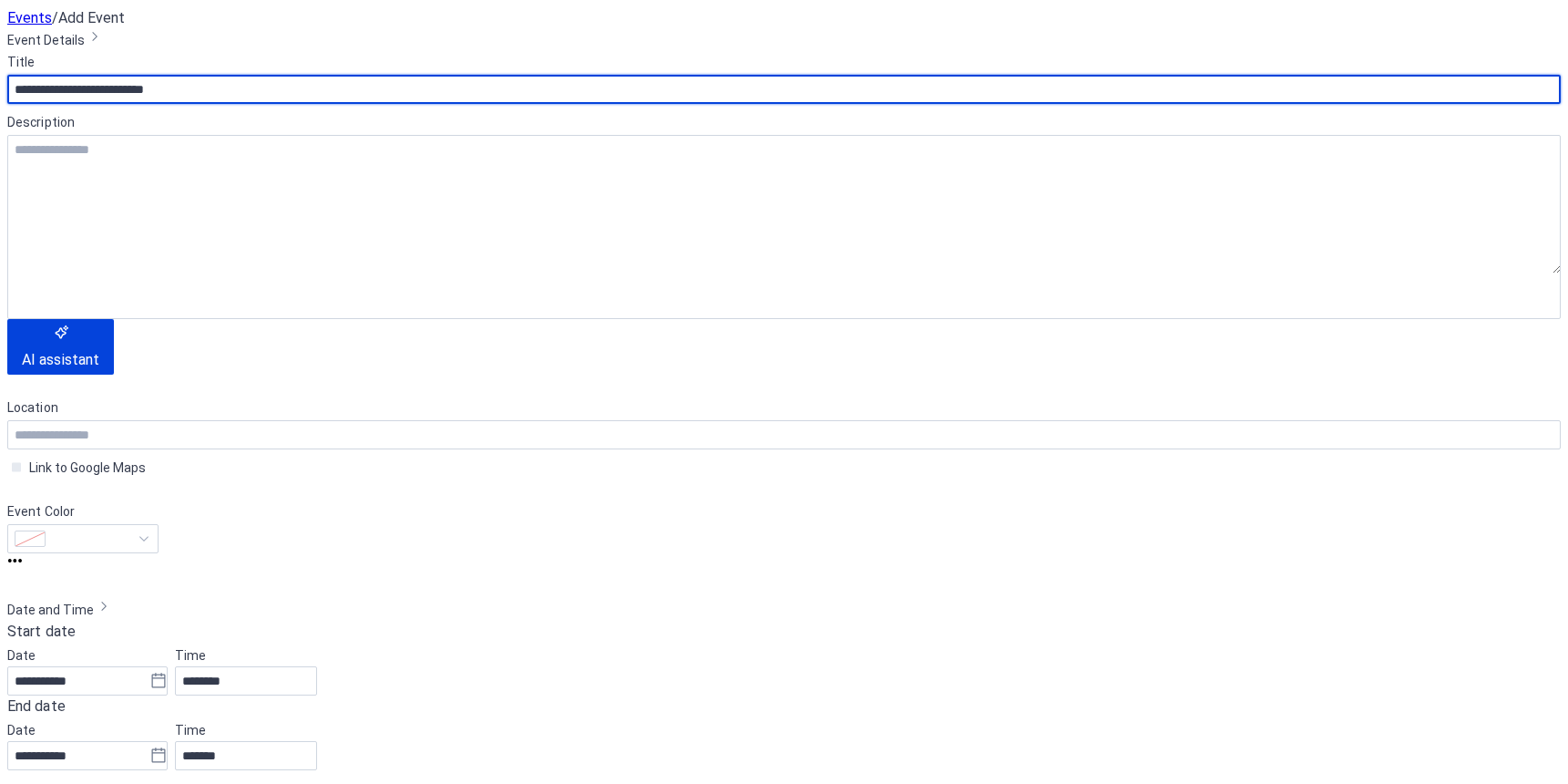 type on "**********" 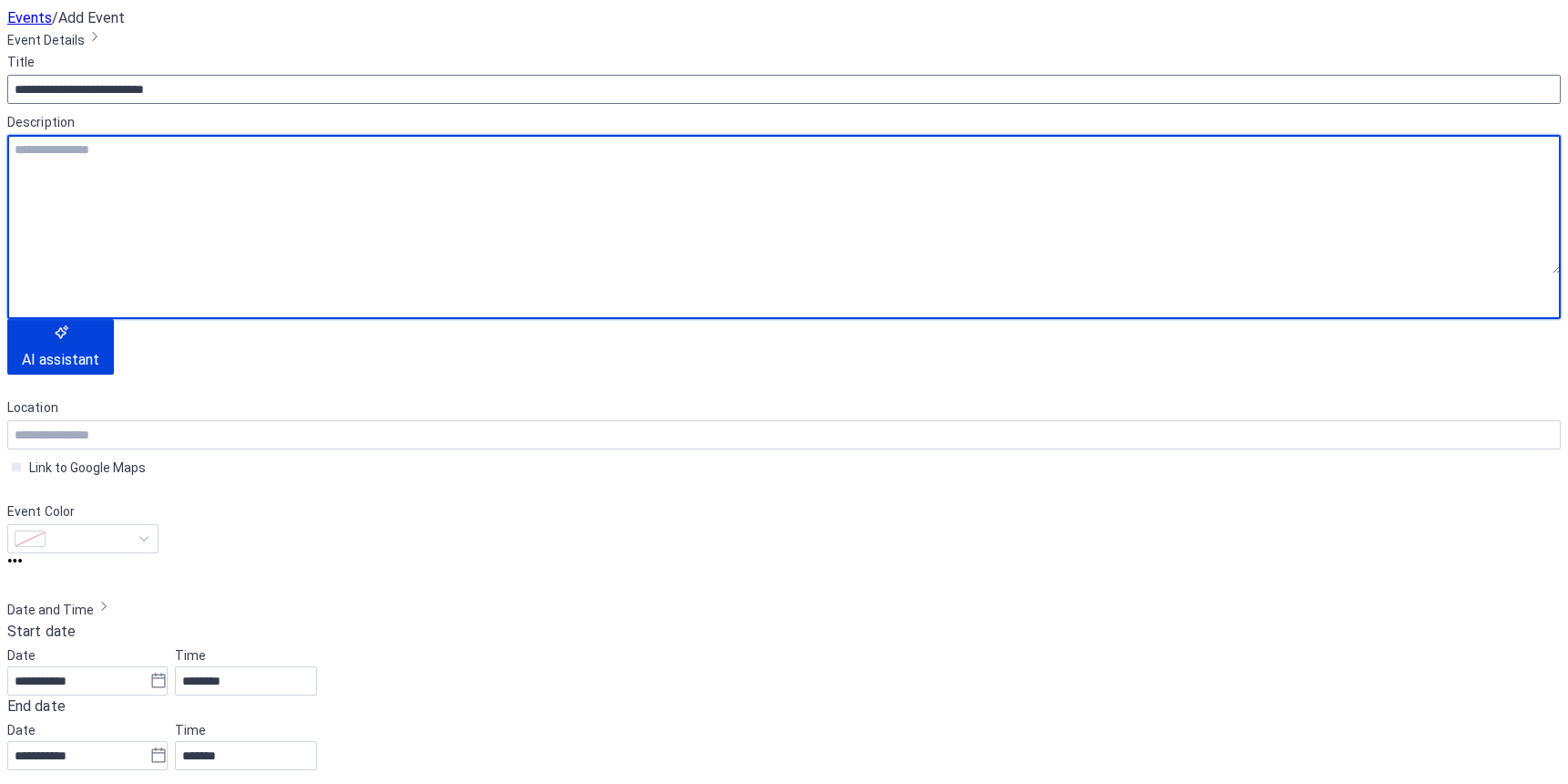 type on "*" 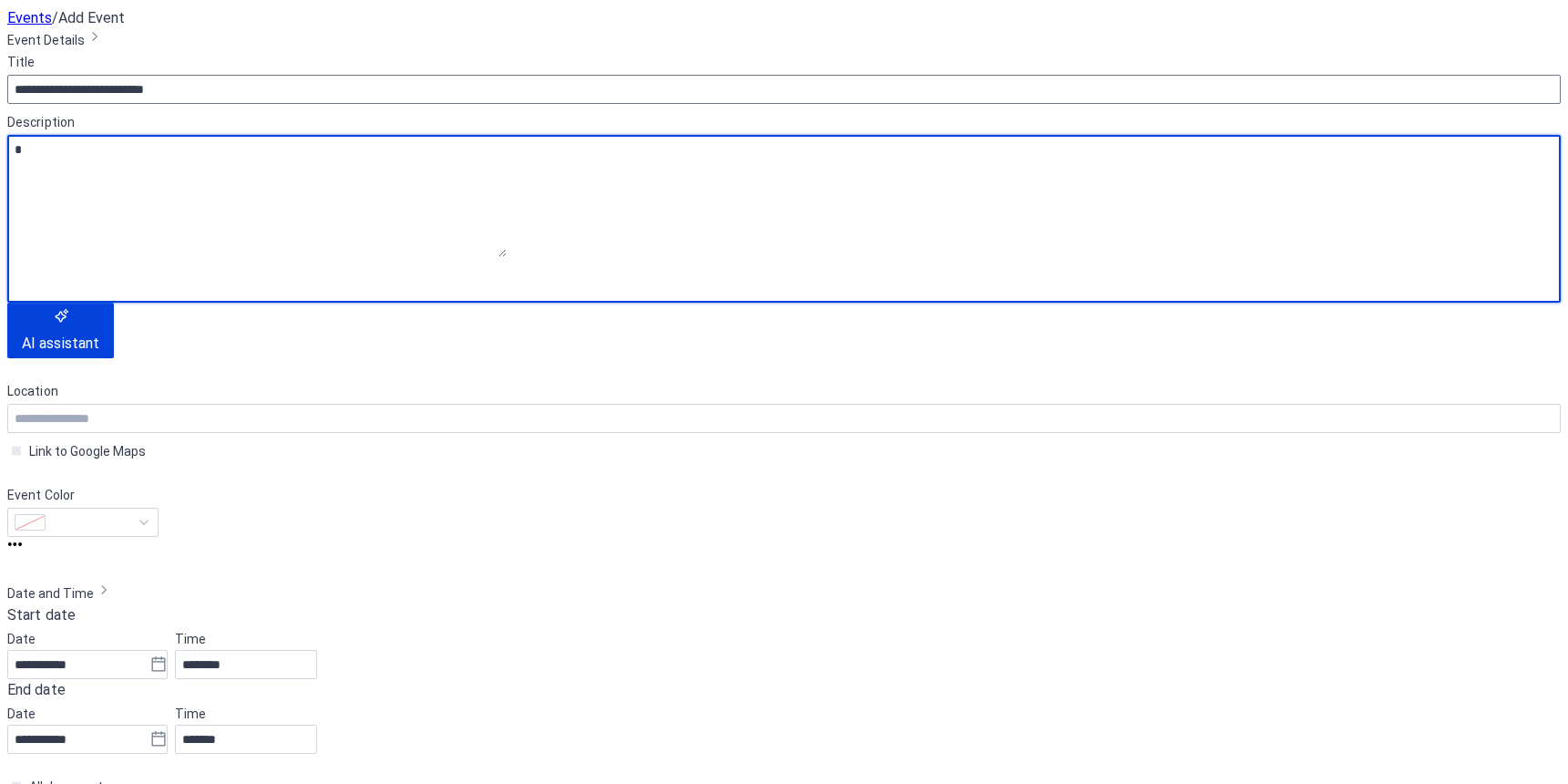 type 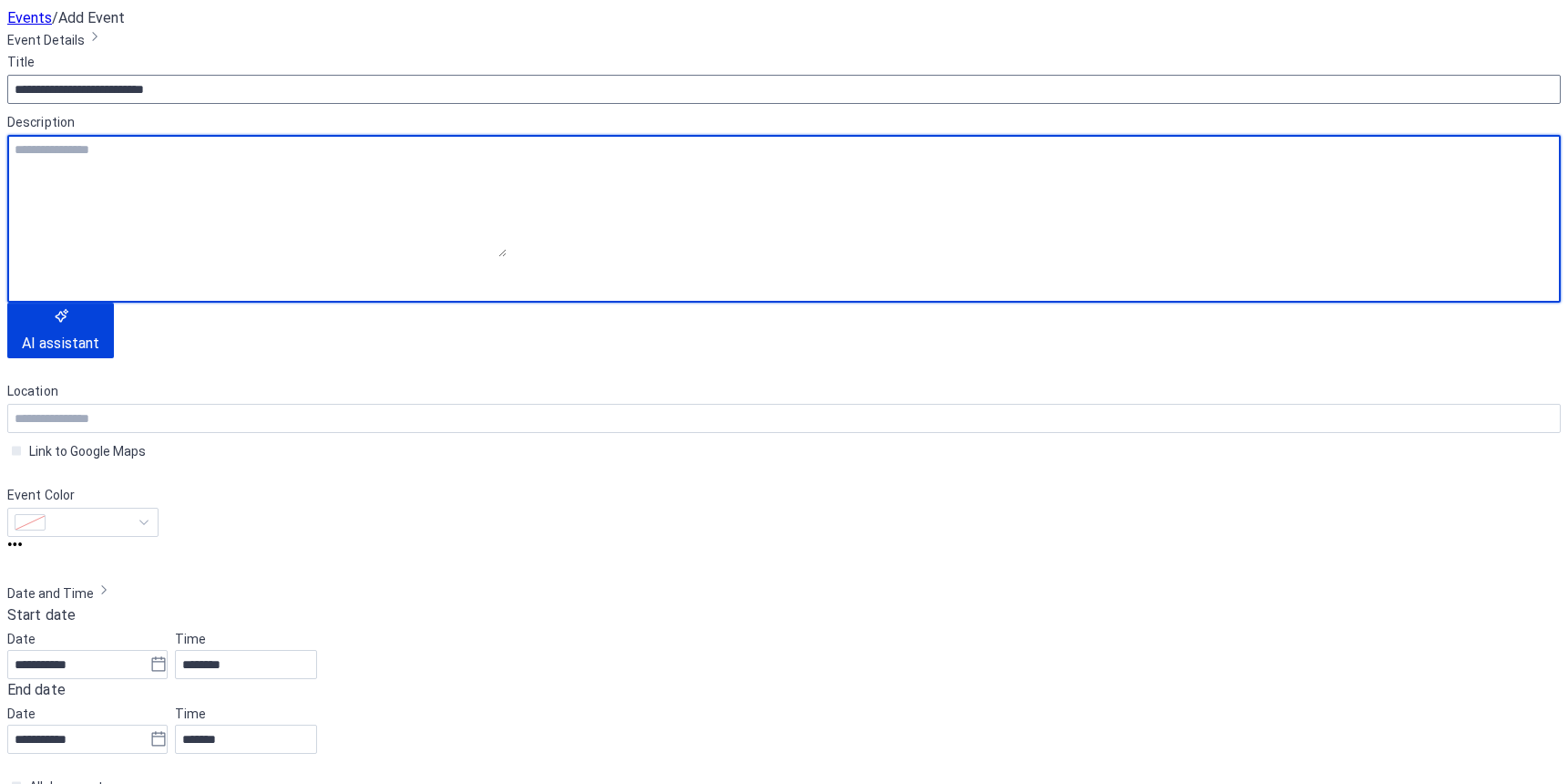 type 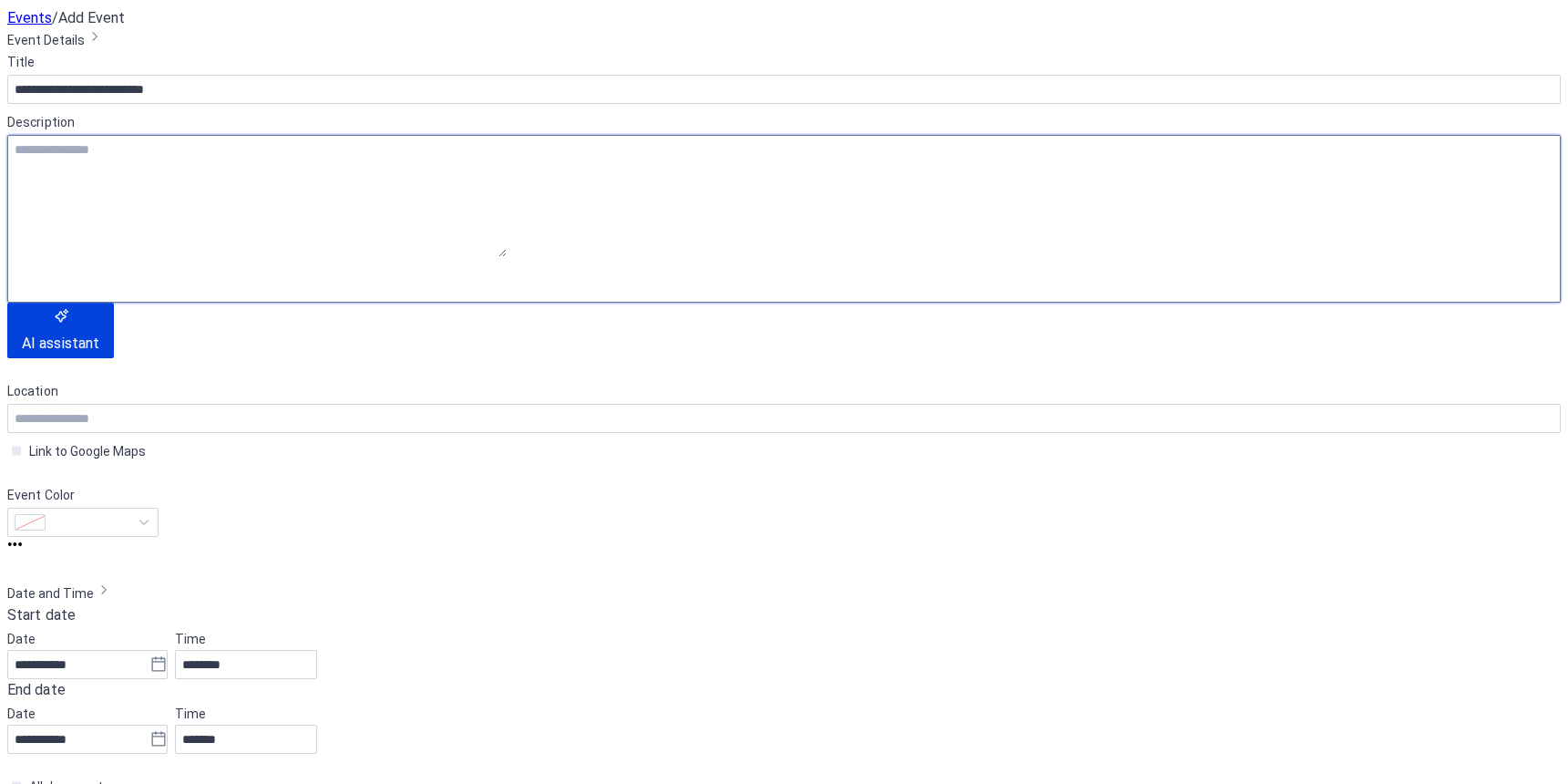click at bounding box center [257, 196] 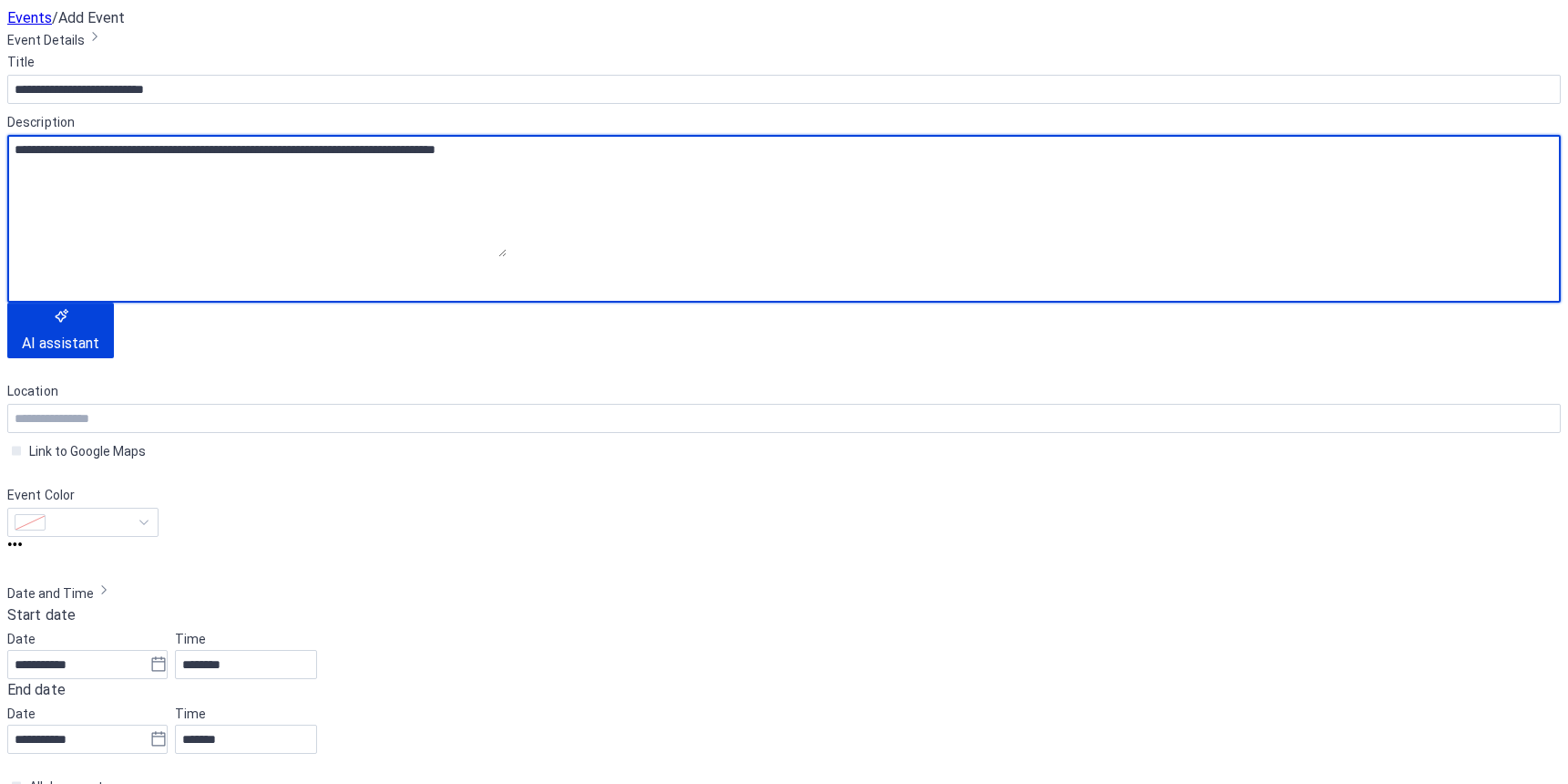 scroll, scrollTop: 91, scrollLeft: 0, axis: vertical 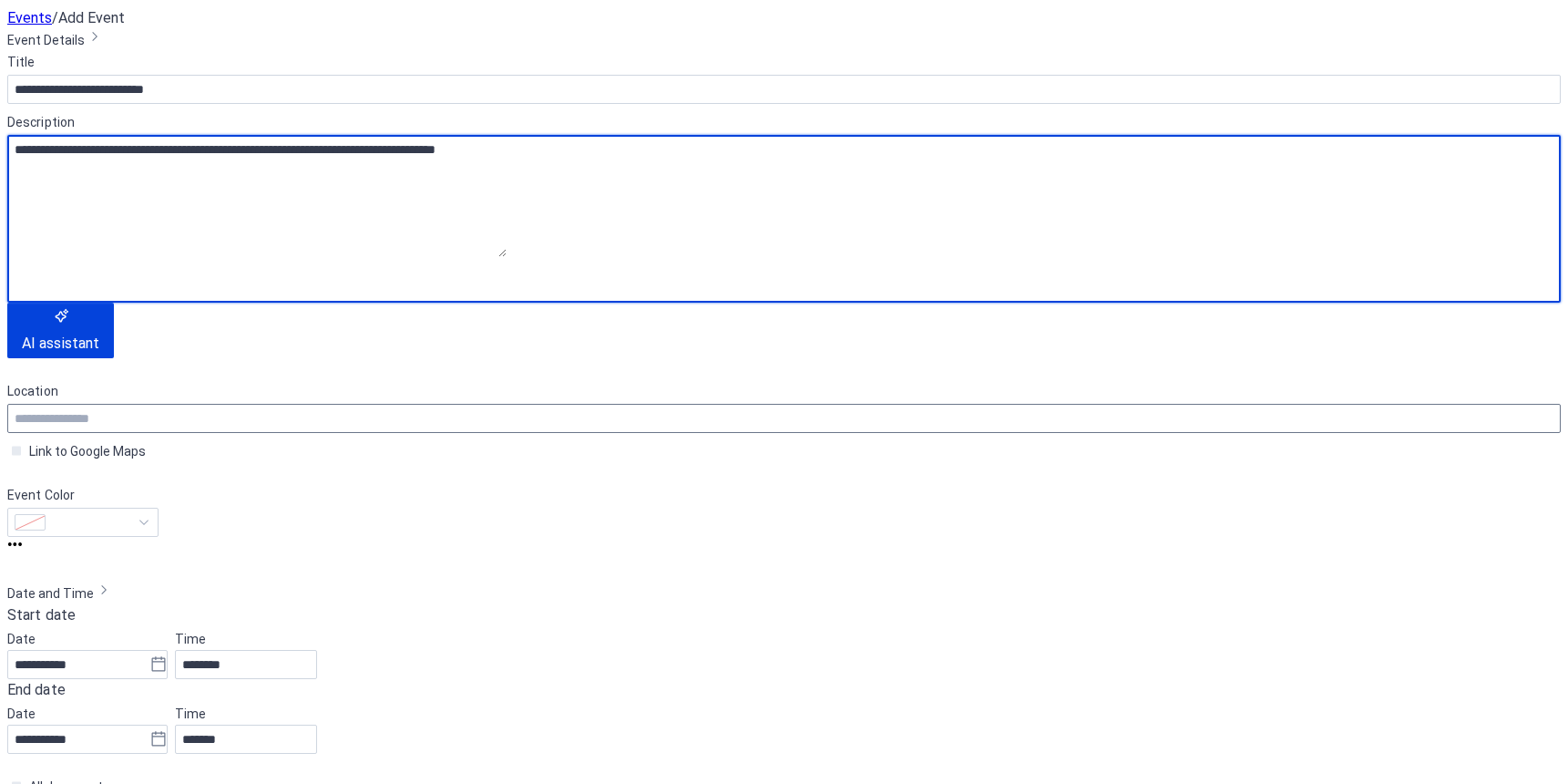 type on "**********" 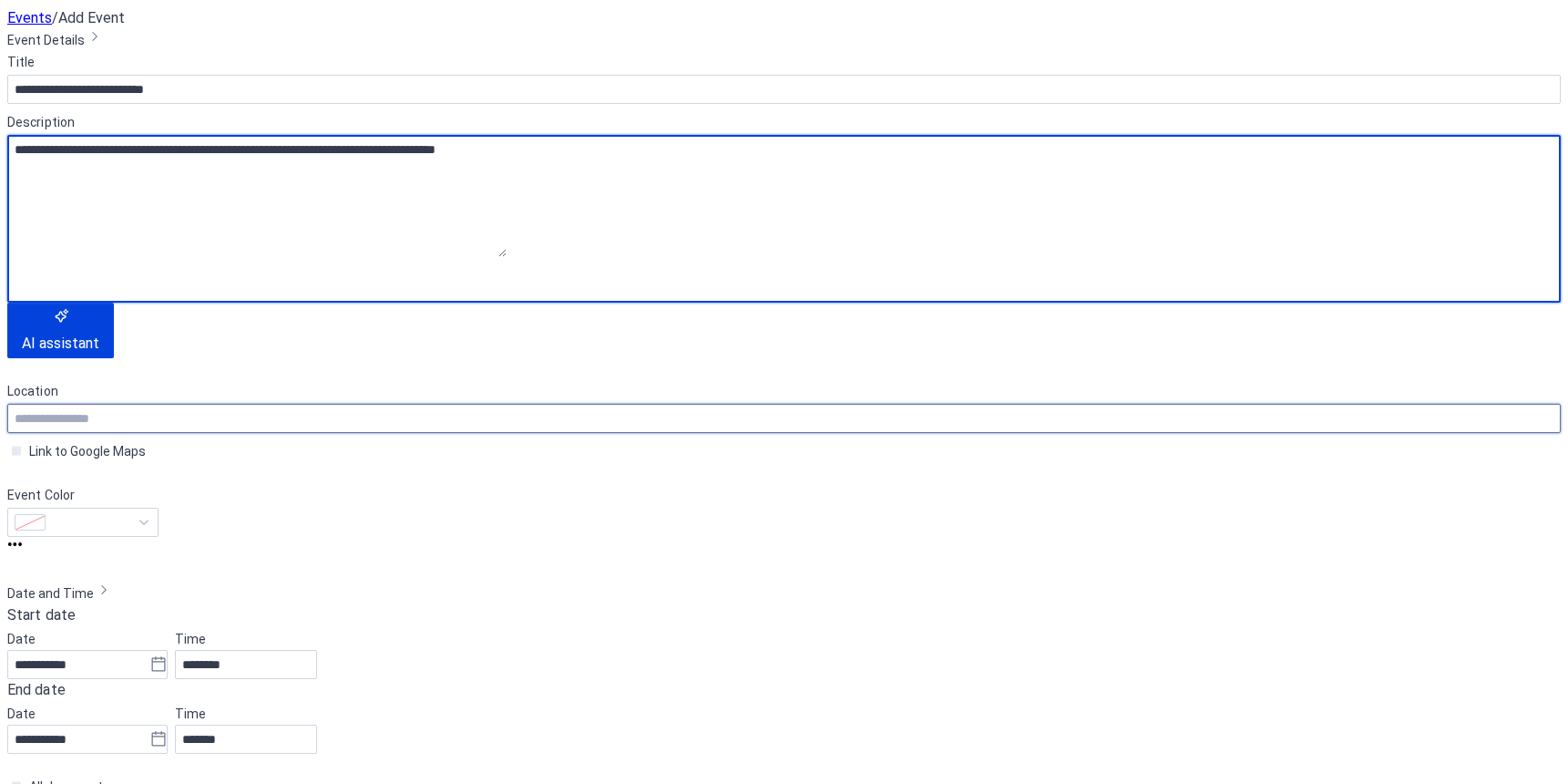 click at bounding box center (784, 418) 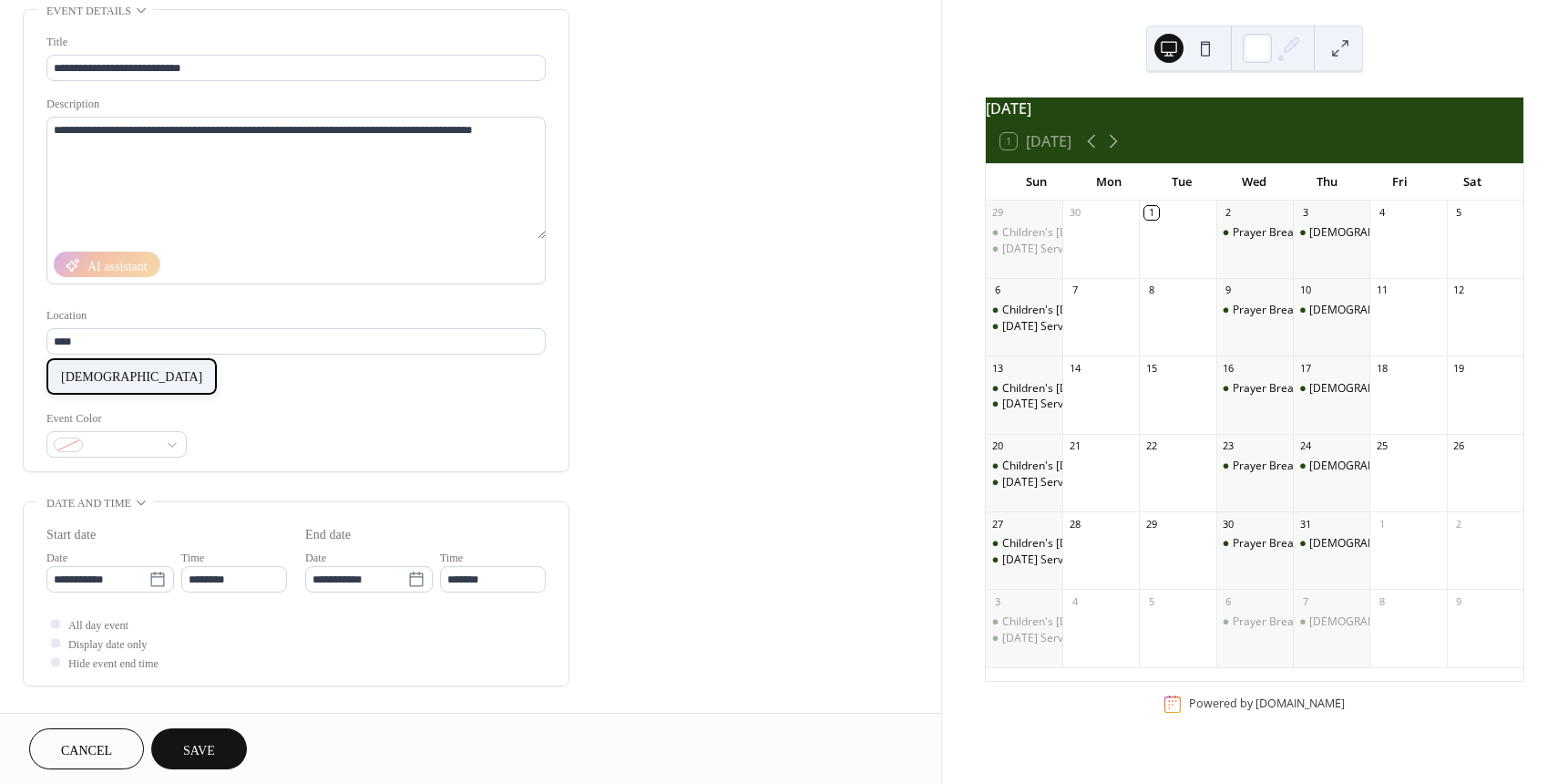click on "[DEMOGRAPHIC_DATA]" at bounding box center (131, 377) 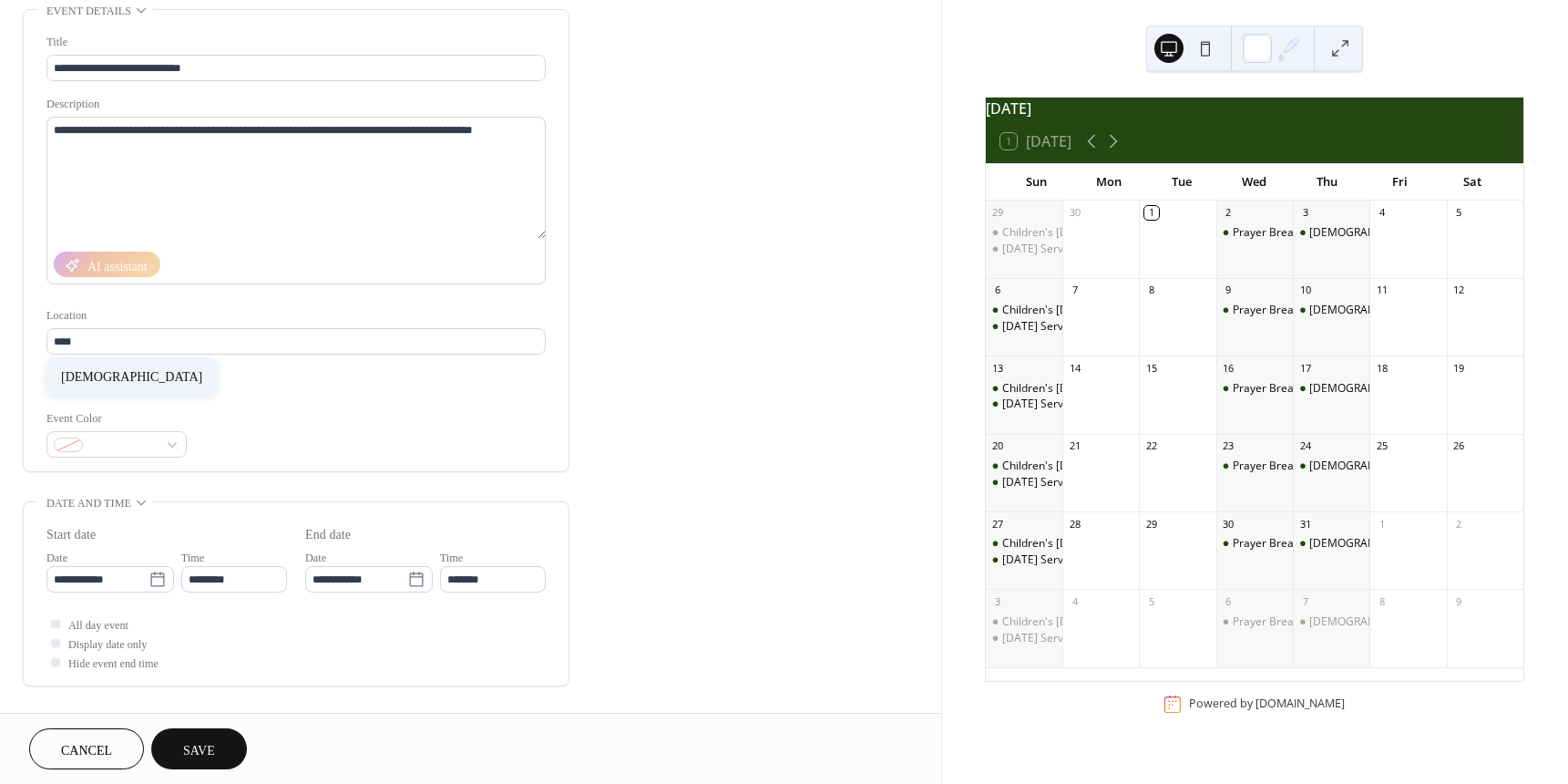 type on "**********" 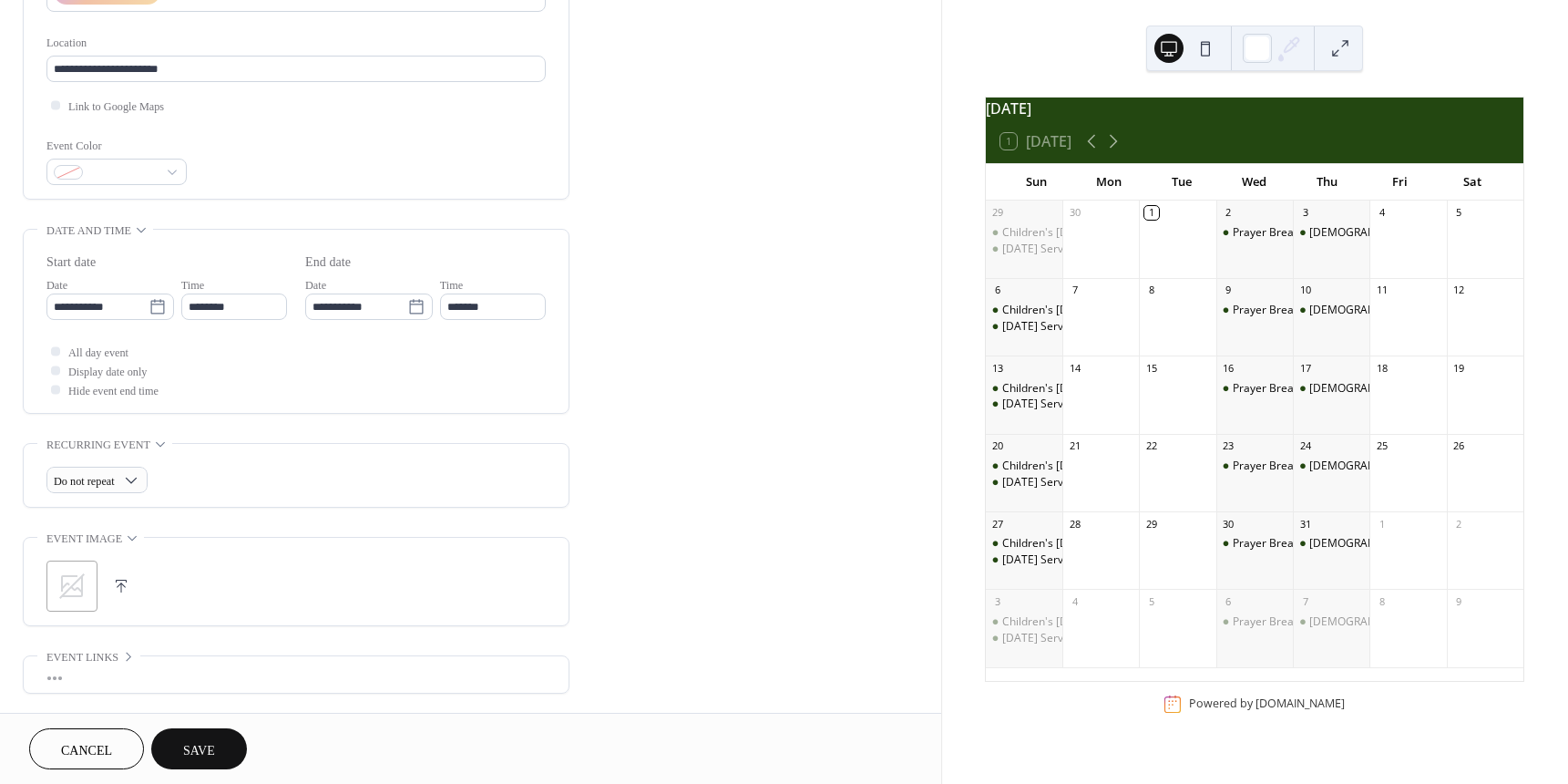 scroll, scrollTop: 365, scrollLeft: 0, axis: vertical 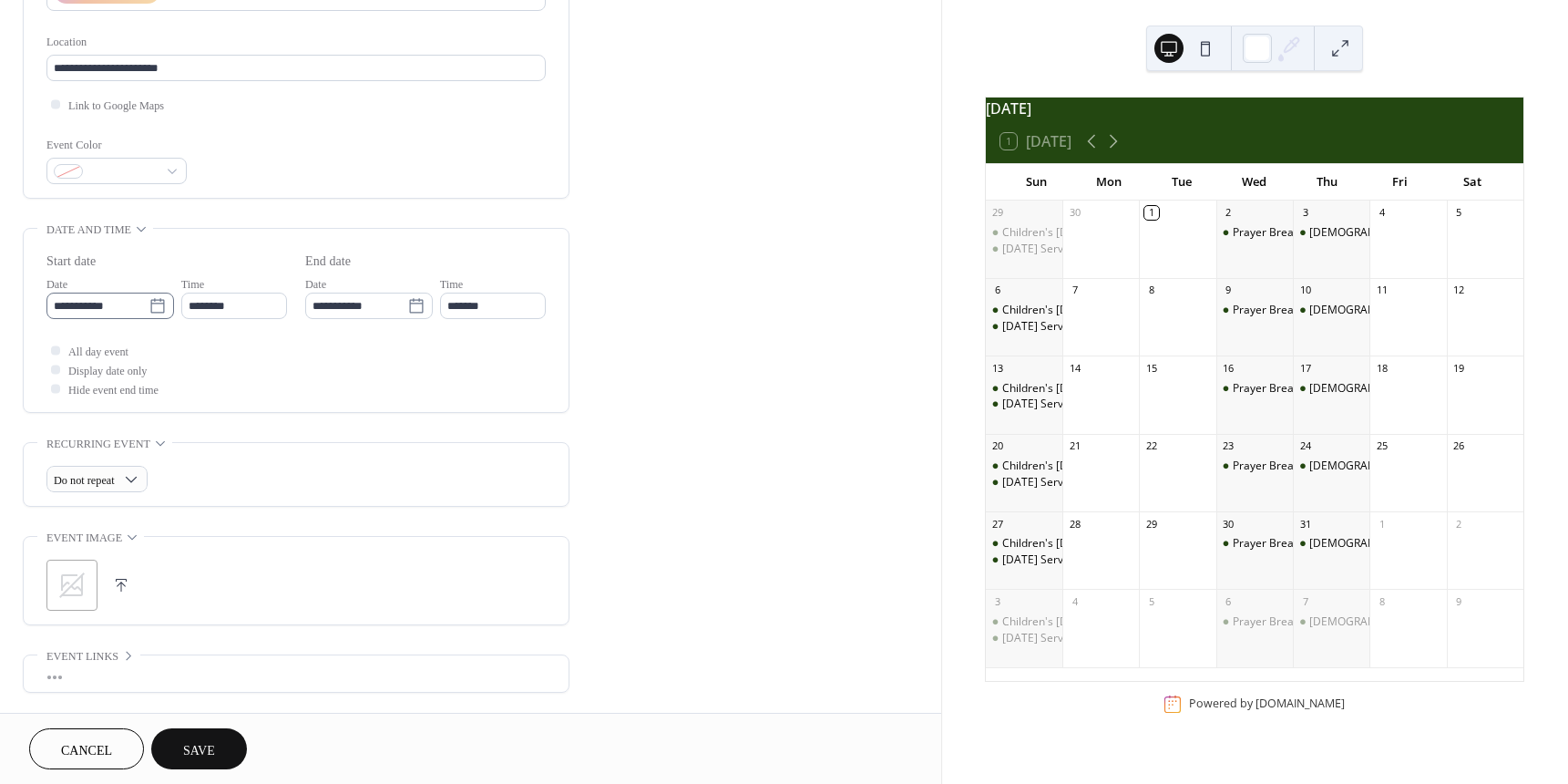 click 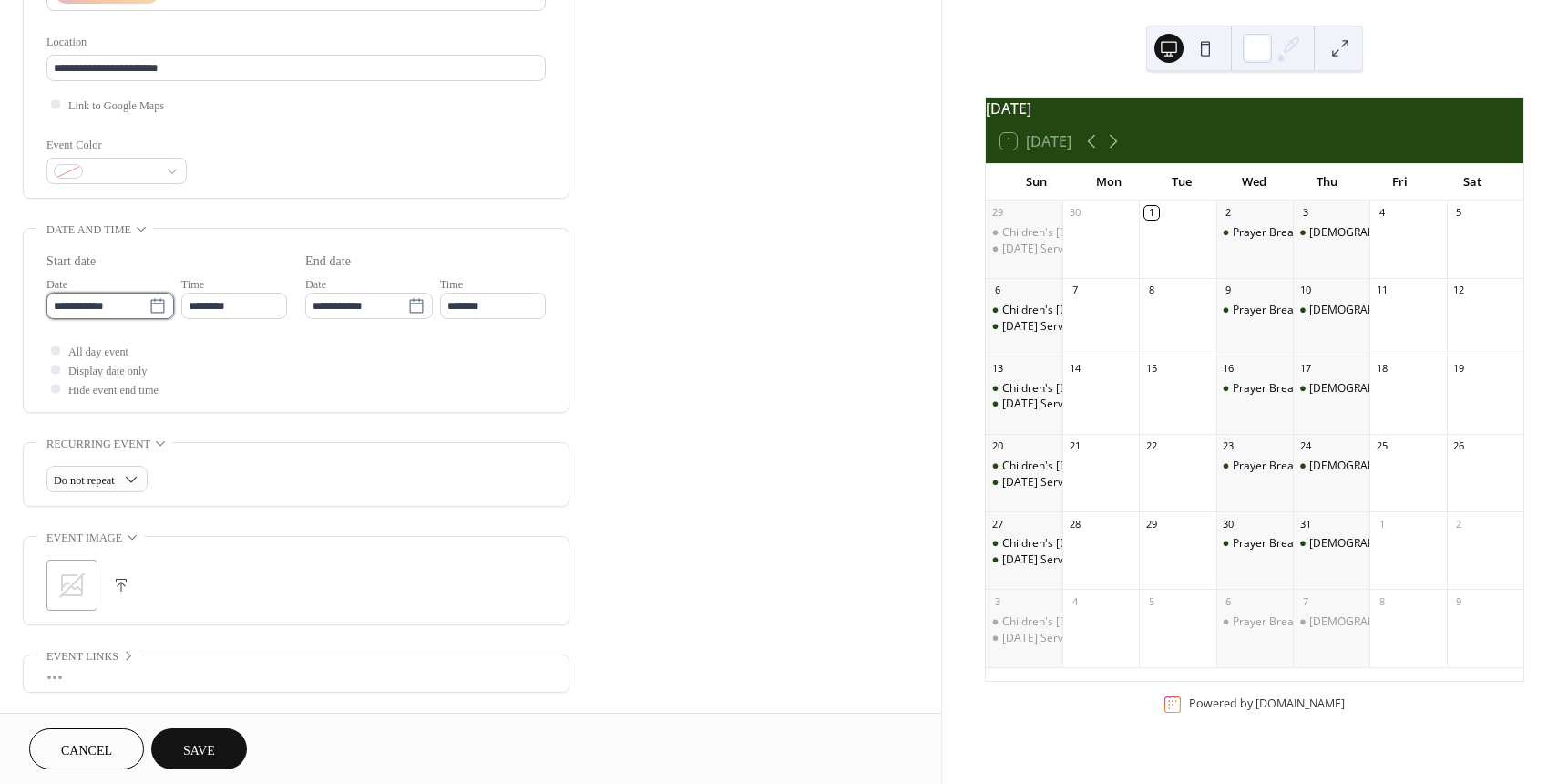 click on "**********" at bounding box center [97, 305] 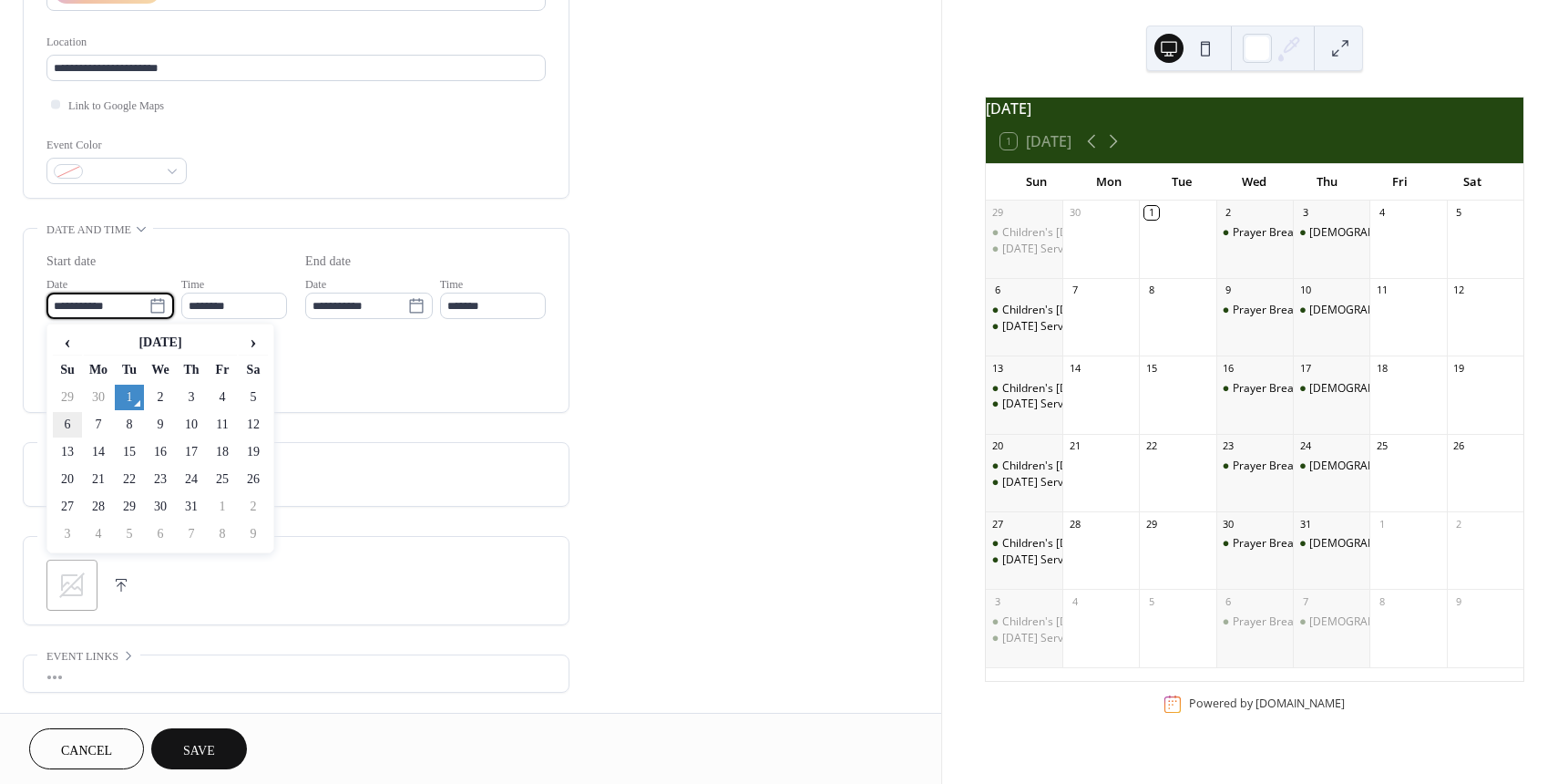 click on "6" at bounding box center (67, 425) 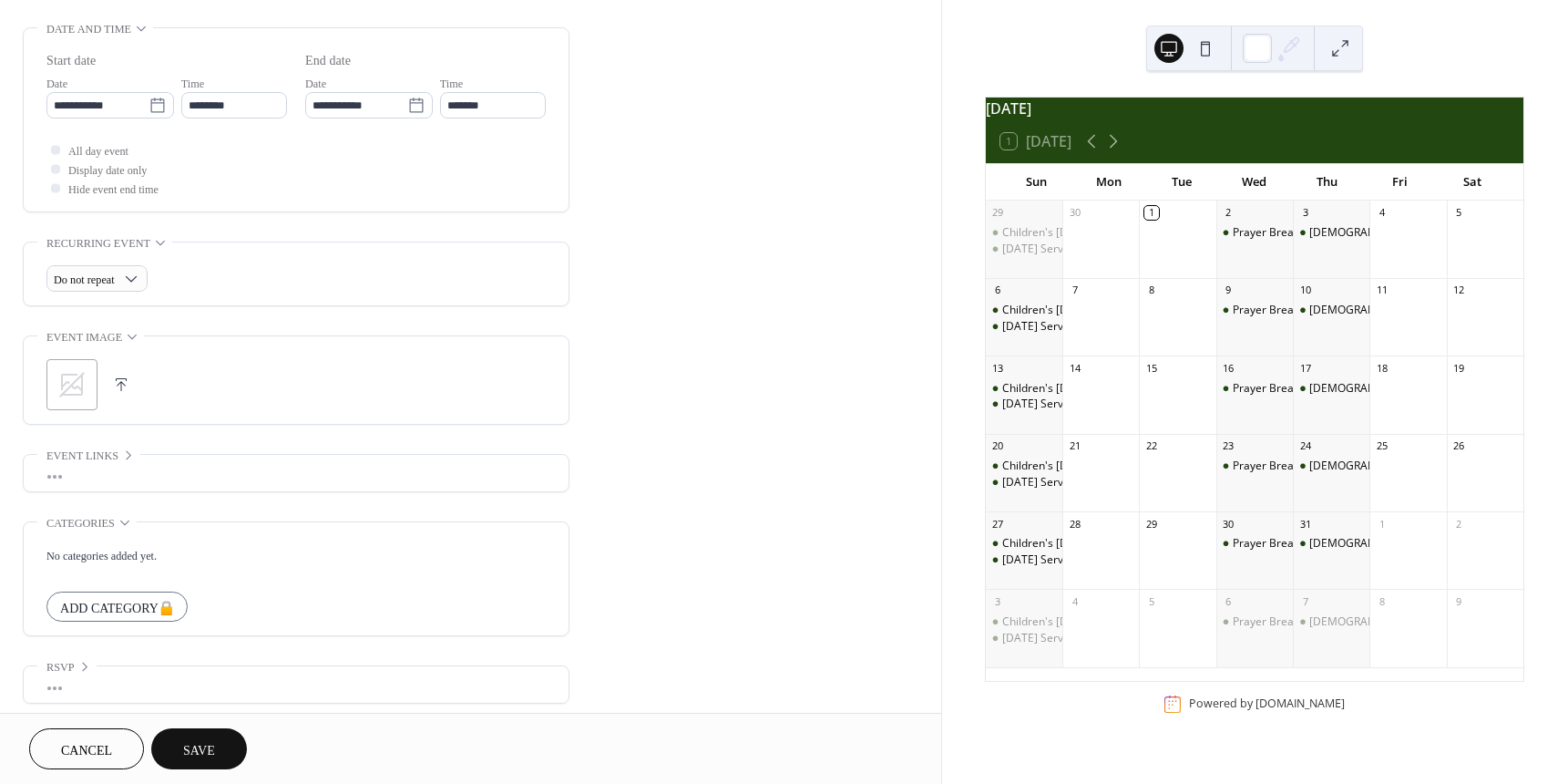 scroll, scrollTop: 574, scrollLeft: 0, axis: vertical 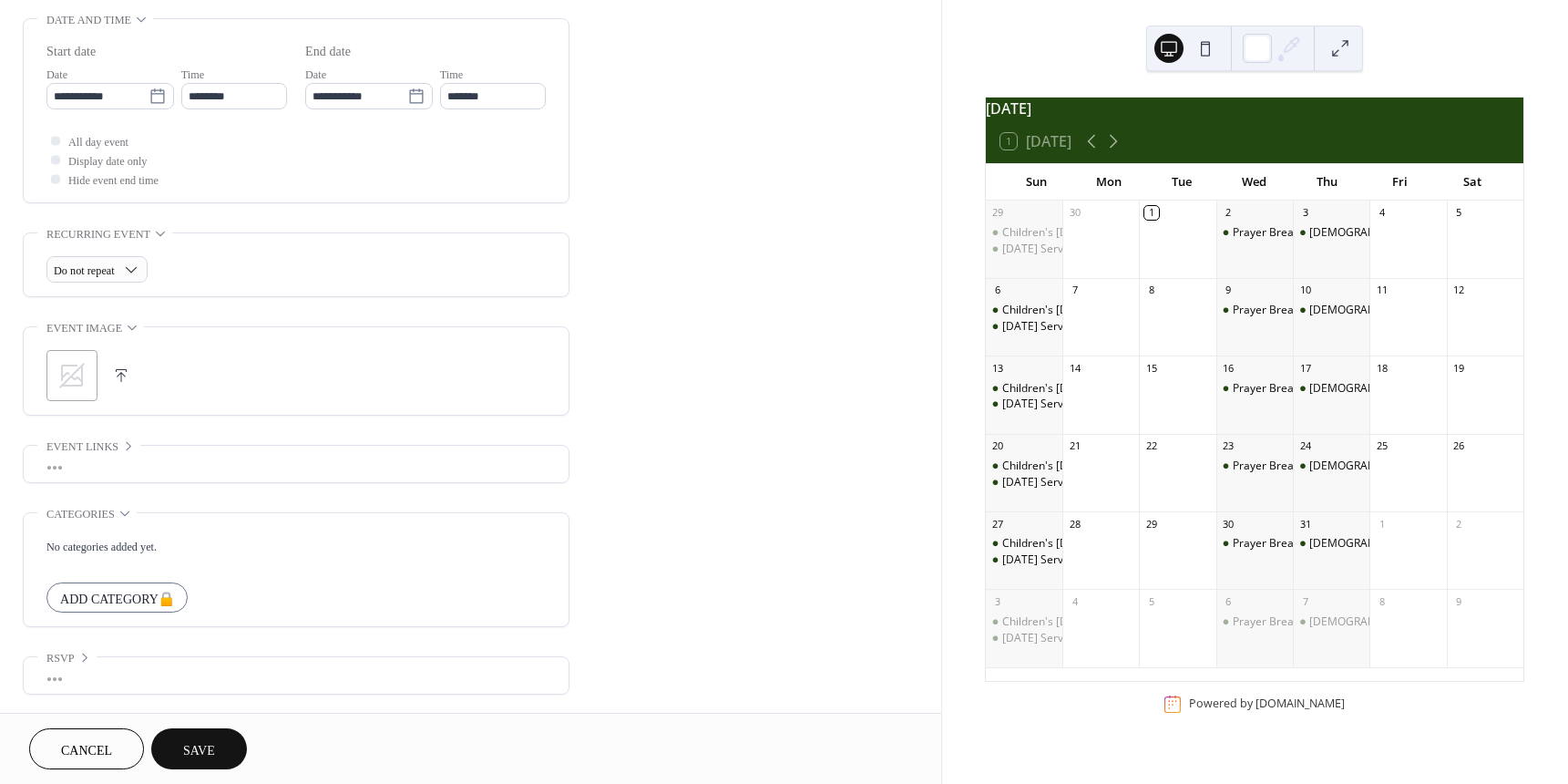 click on "Save" at bounding box center [199, 748] 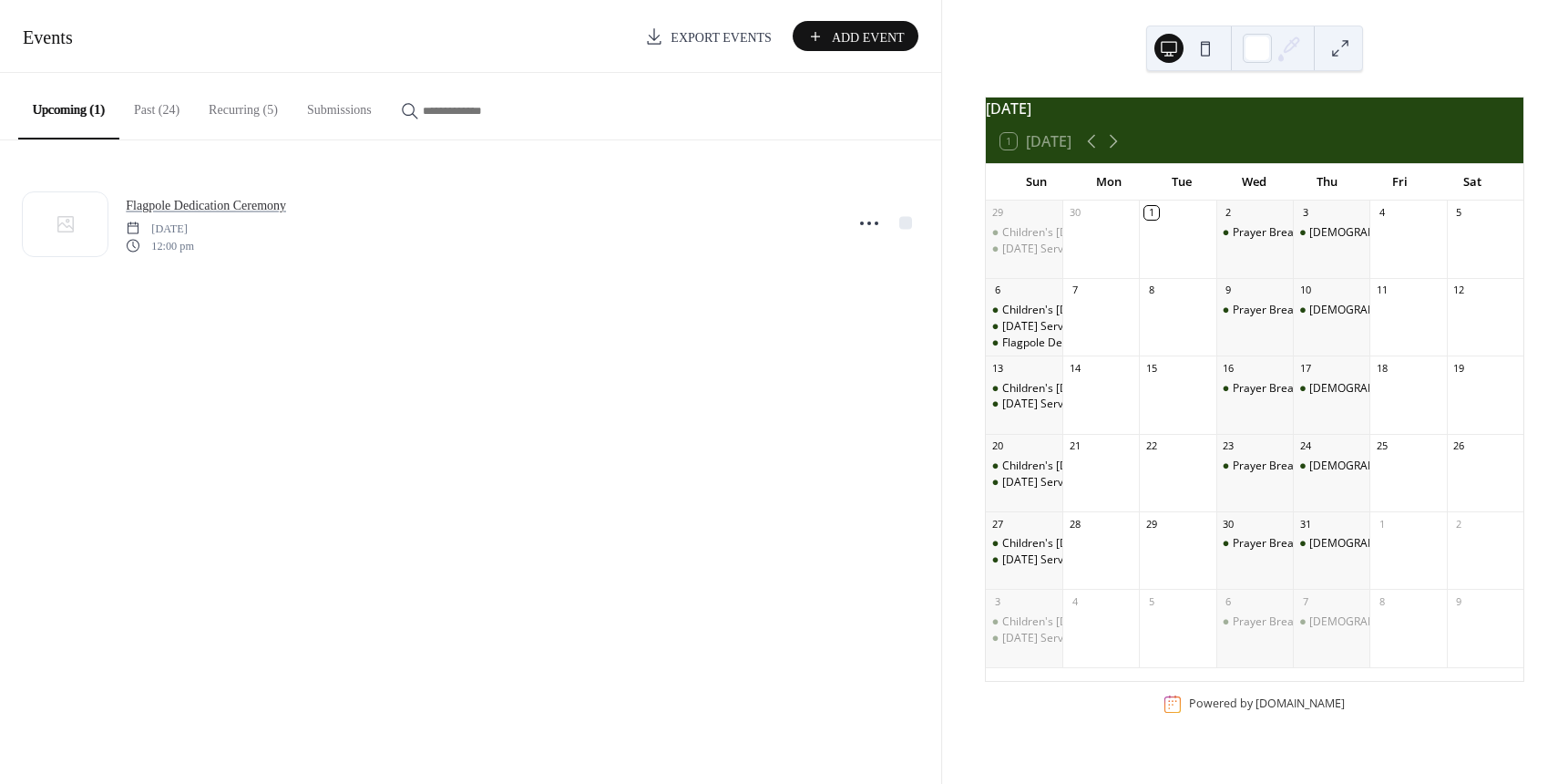 click on "Events Export Events Add Event" at bounding box center (470, 36) 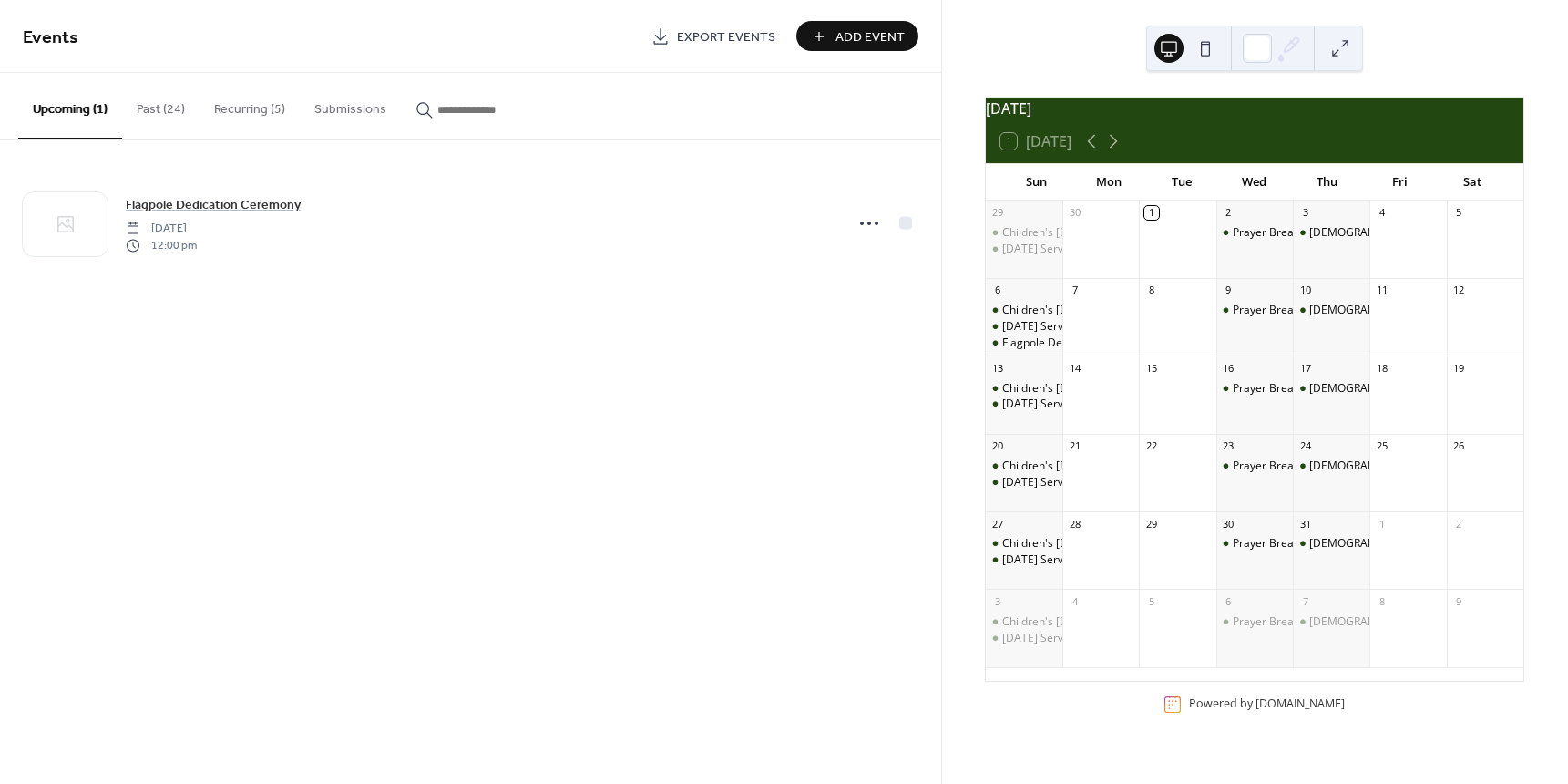 click on "Add Event" at bounding box center [870, 37] 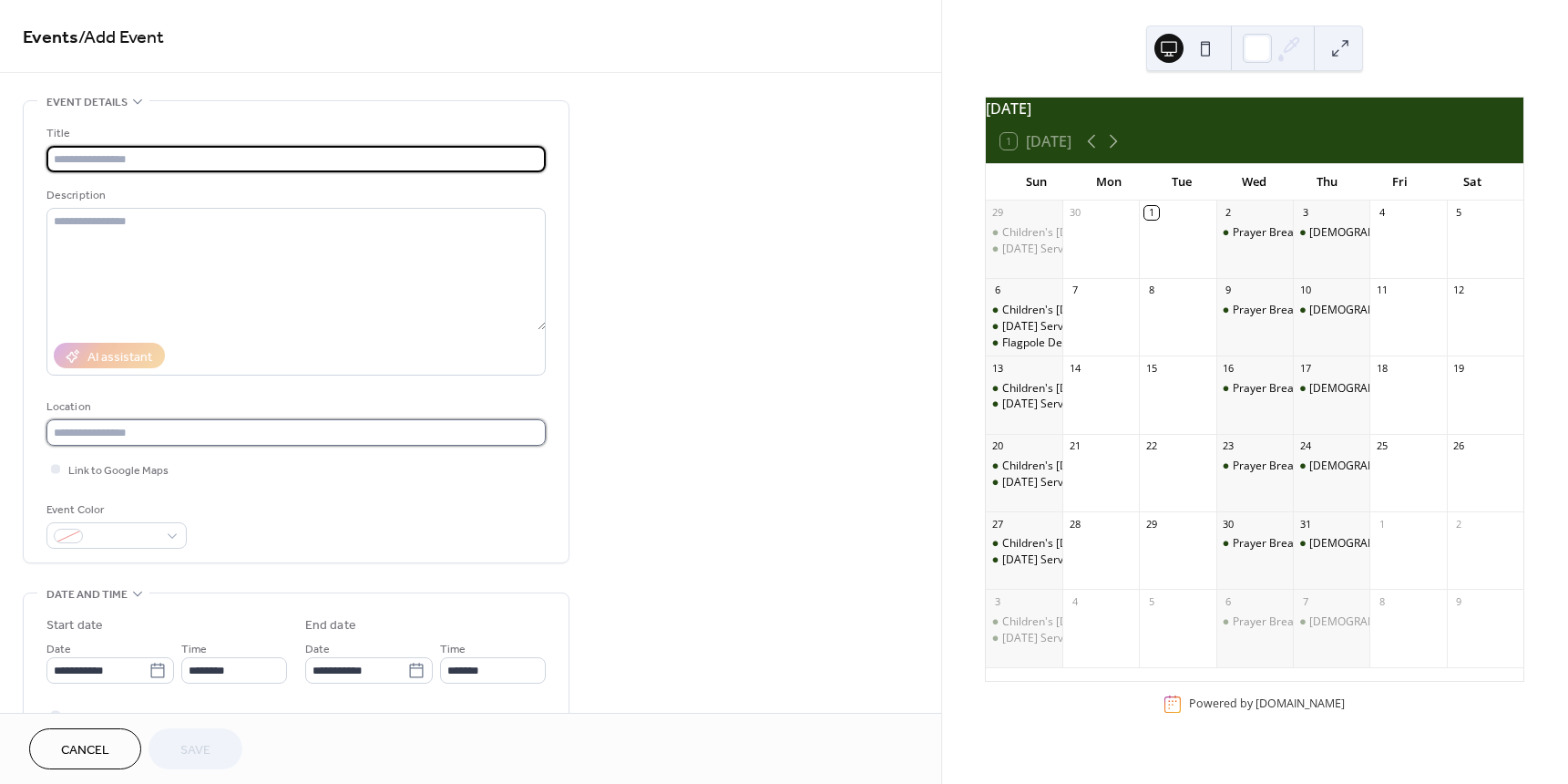 click at bounding box center [296, 432] 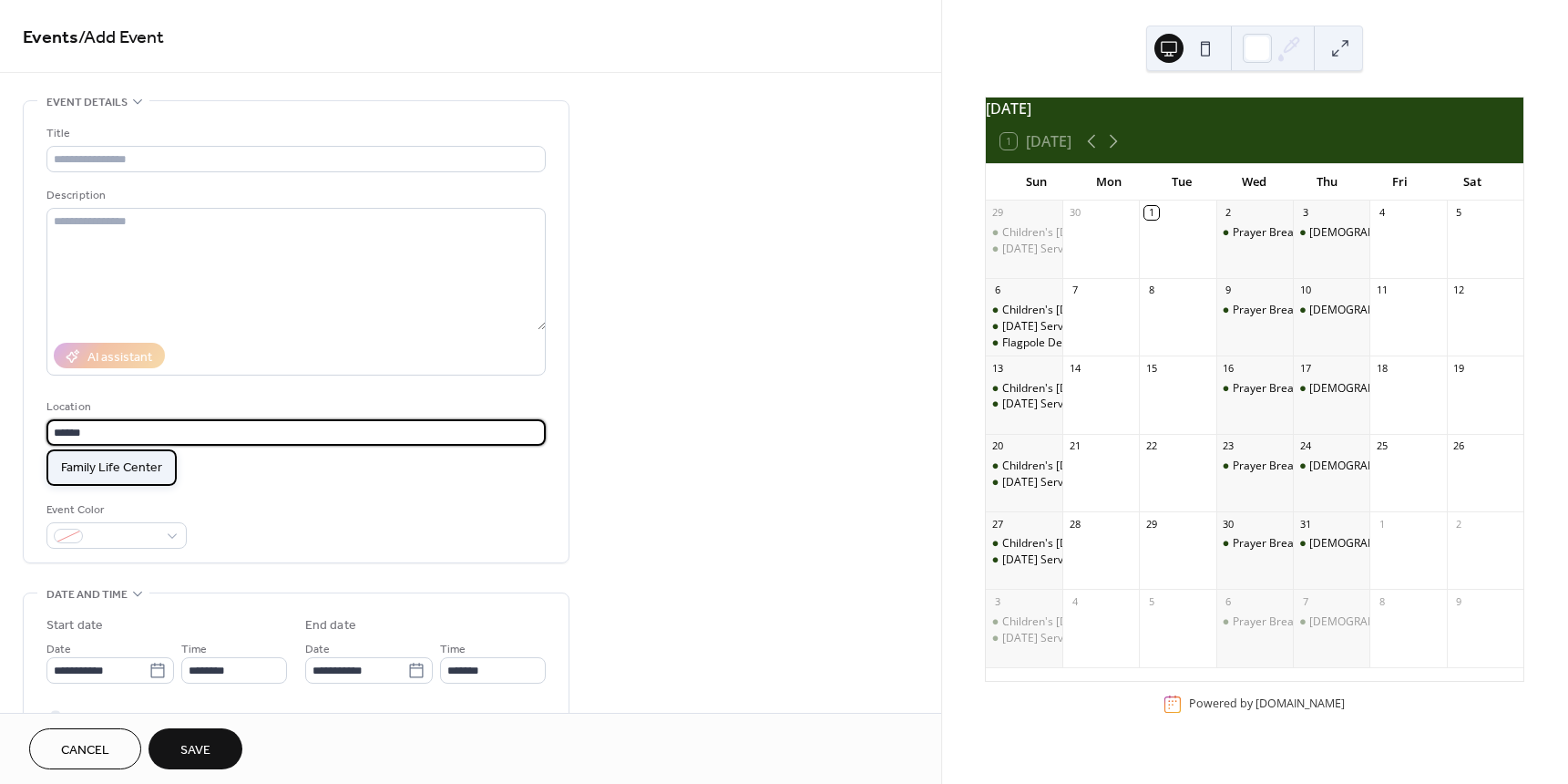 click on "Family Life Center" at bounding box center [111, 468] 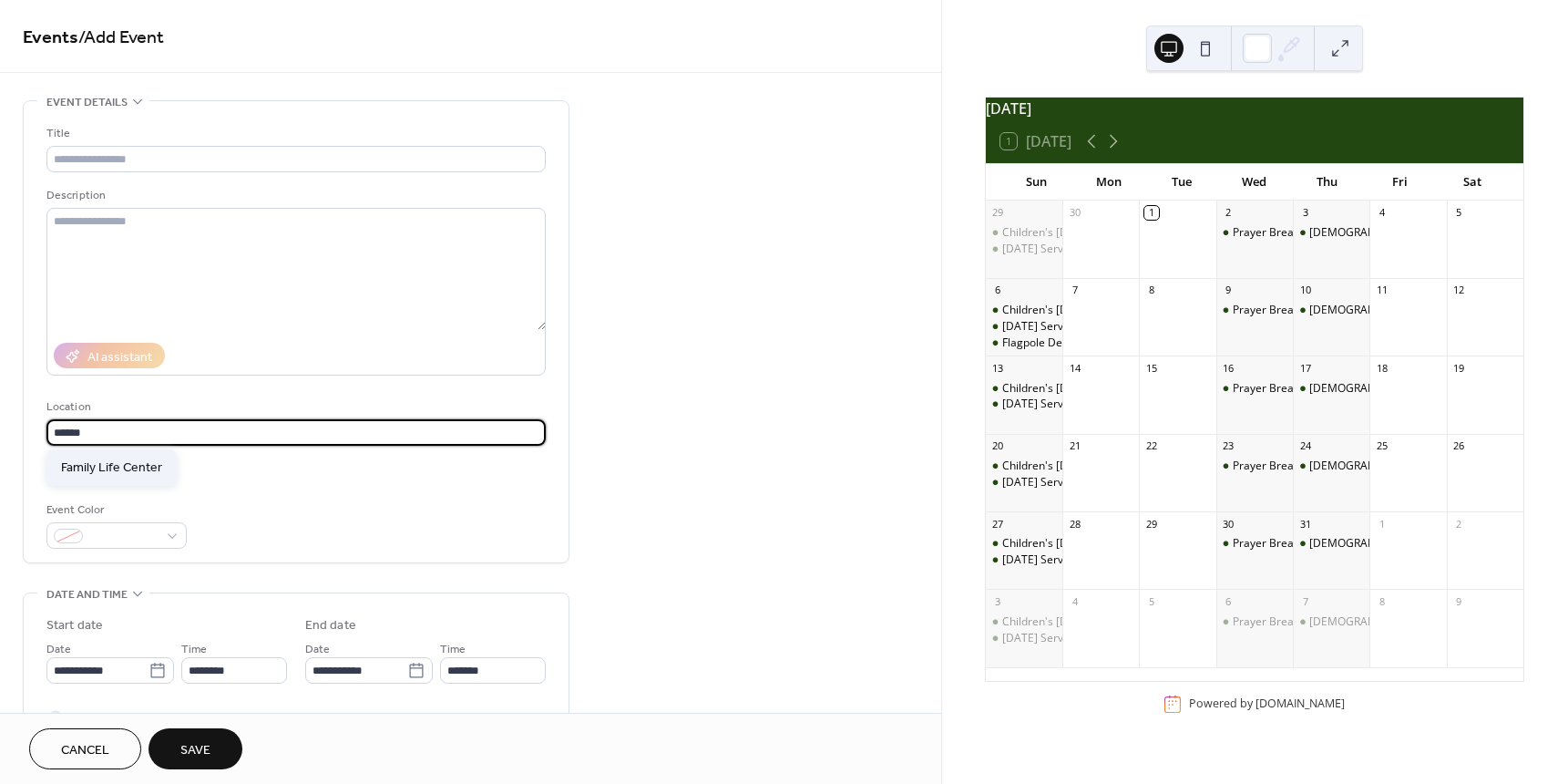 type on "**********" 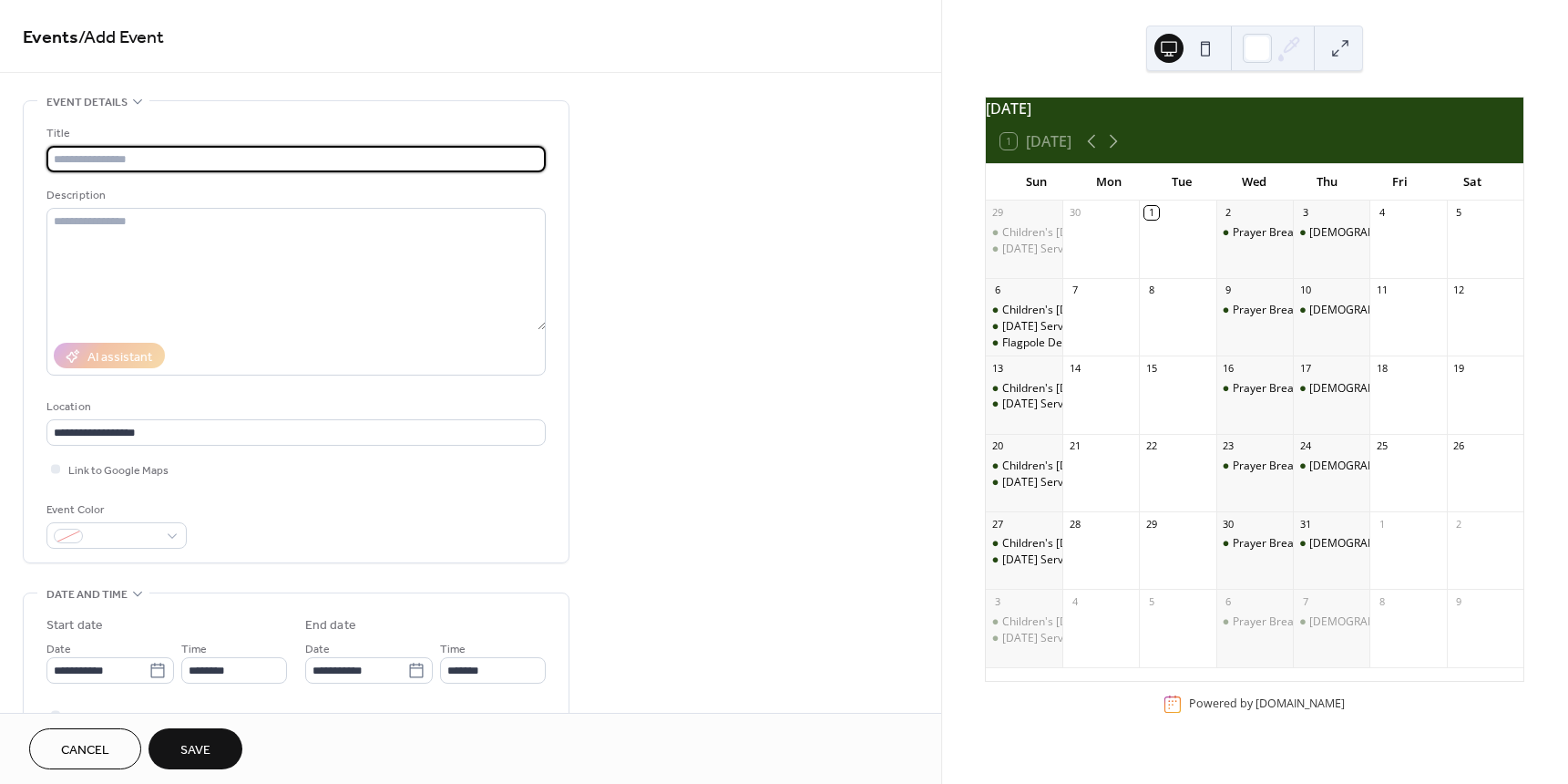 click at bounding box center (296, 159) 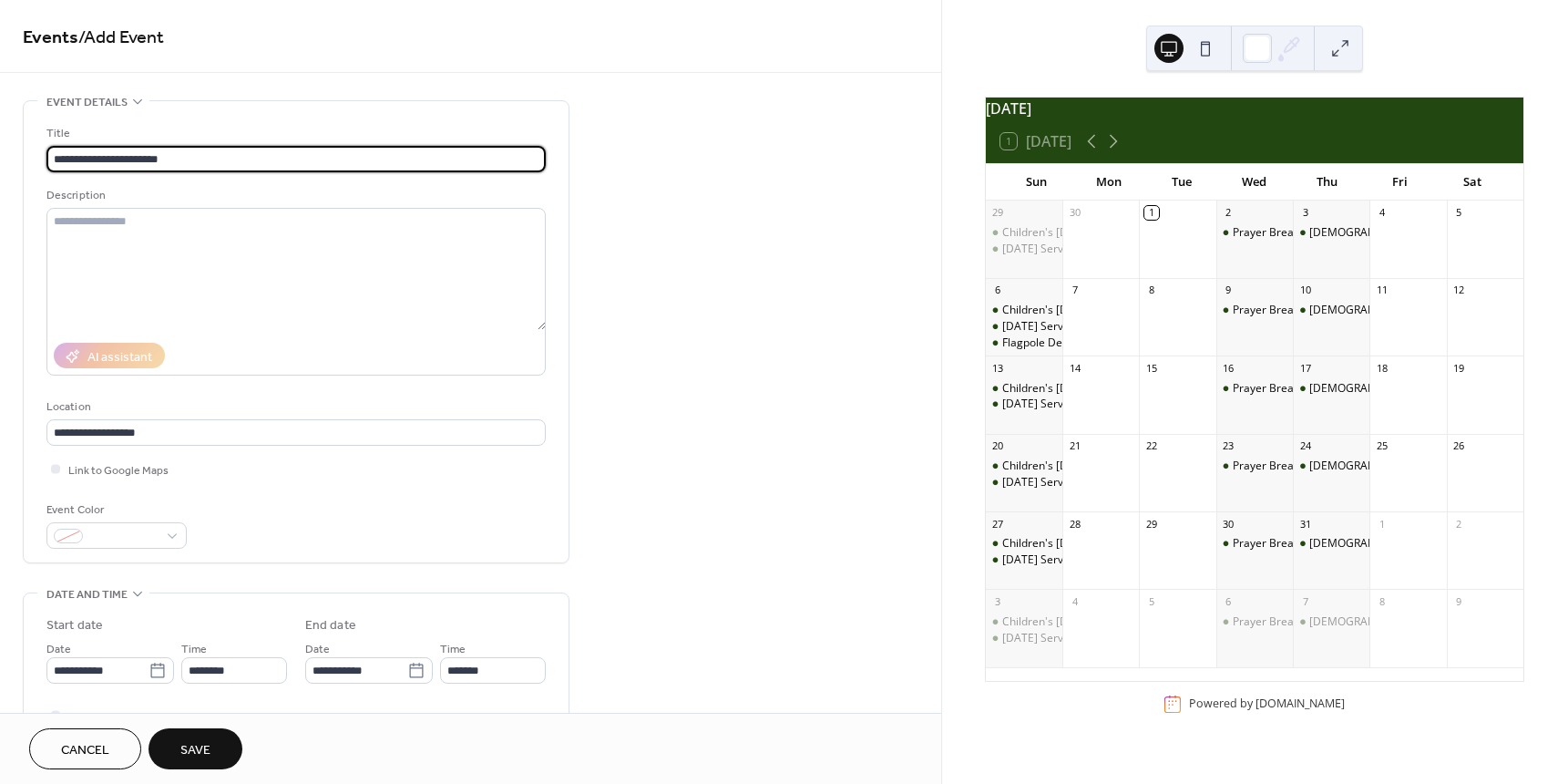 type on "**********" 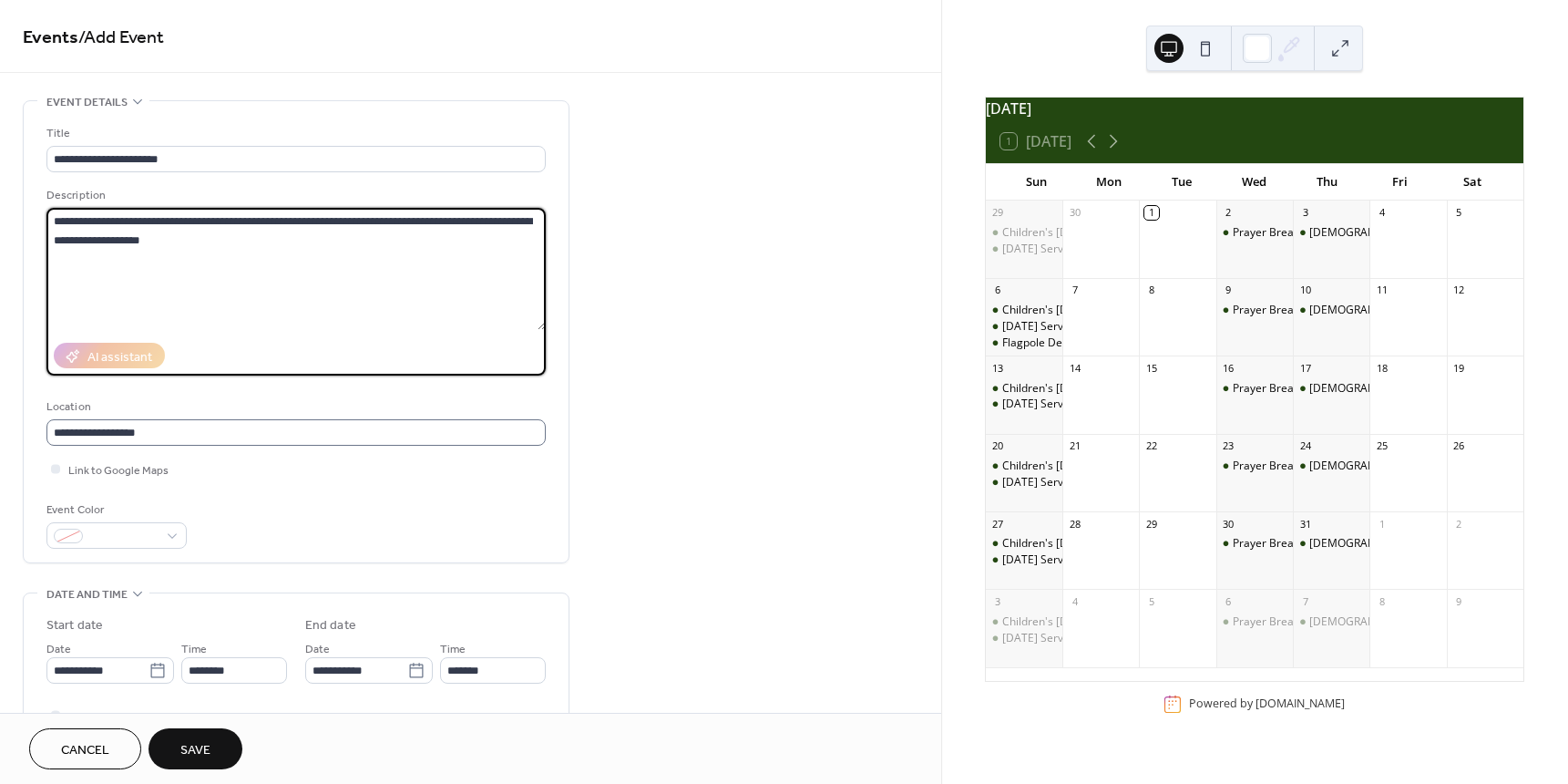scroll, scrollTop: 1, scrollLeft: 0, axis: vertical 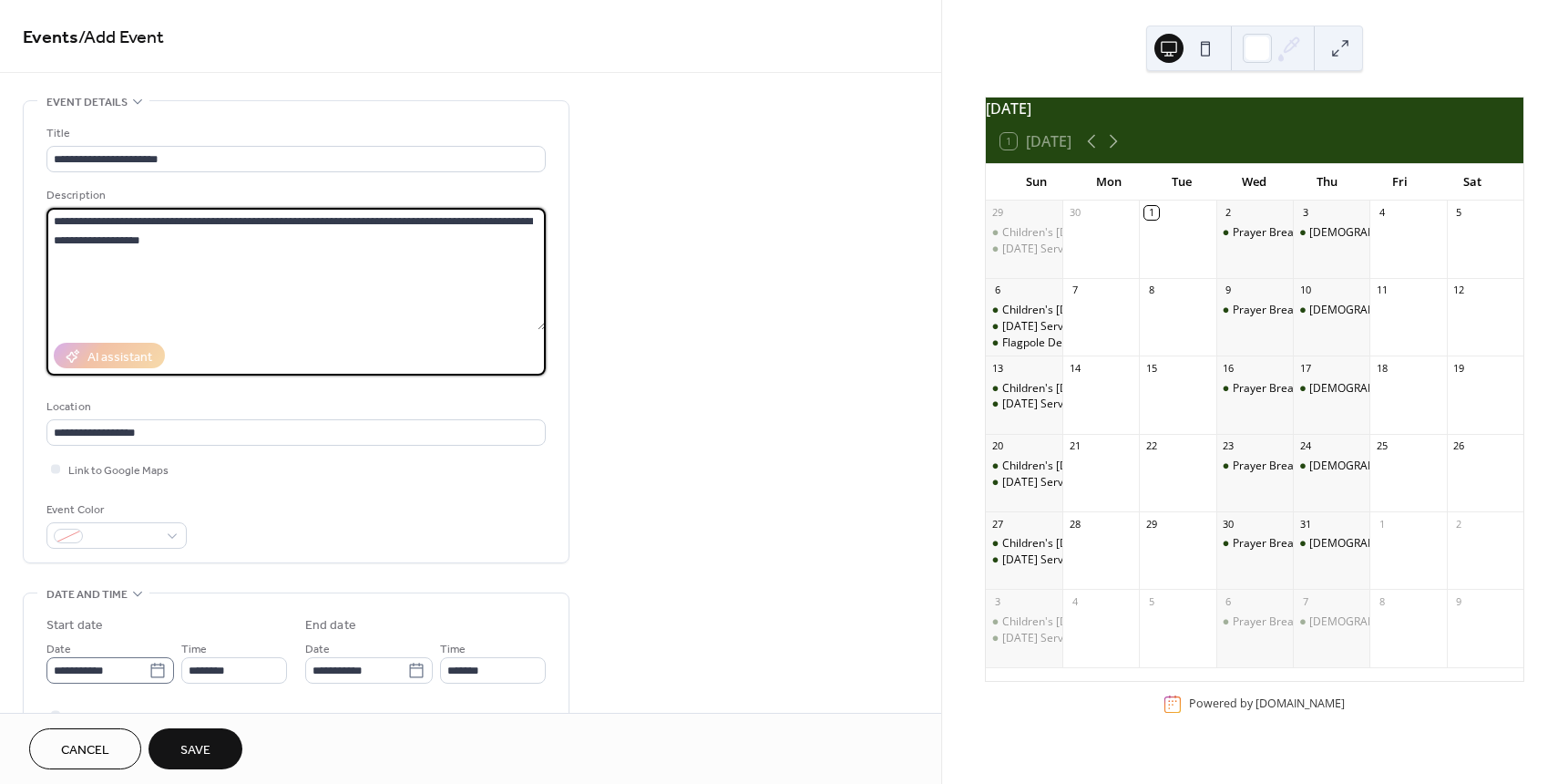 type on "**********" 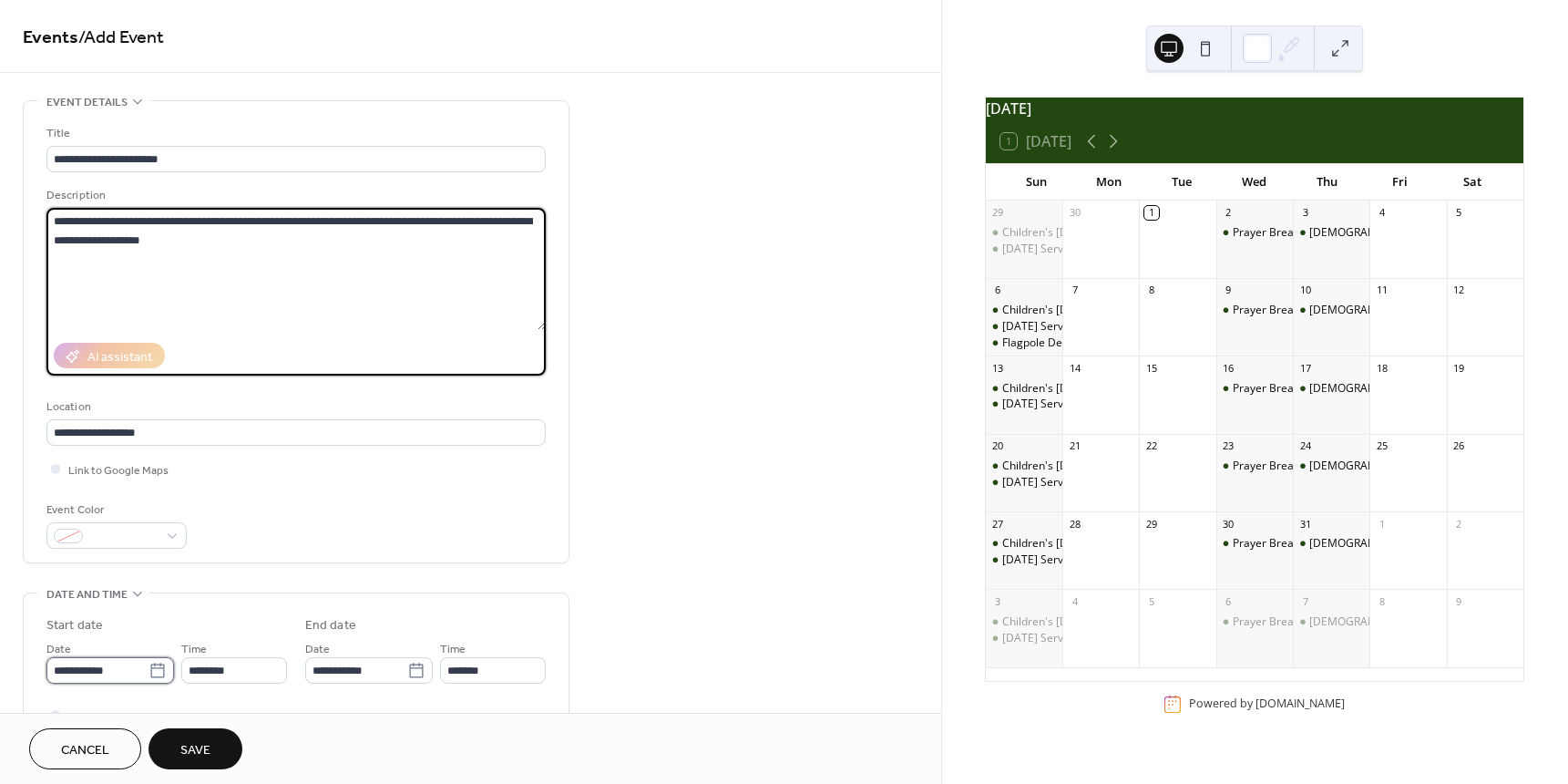 click on "**********" at bounding box center [97, 670] 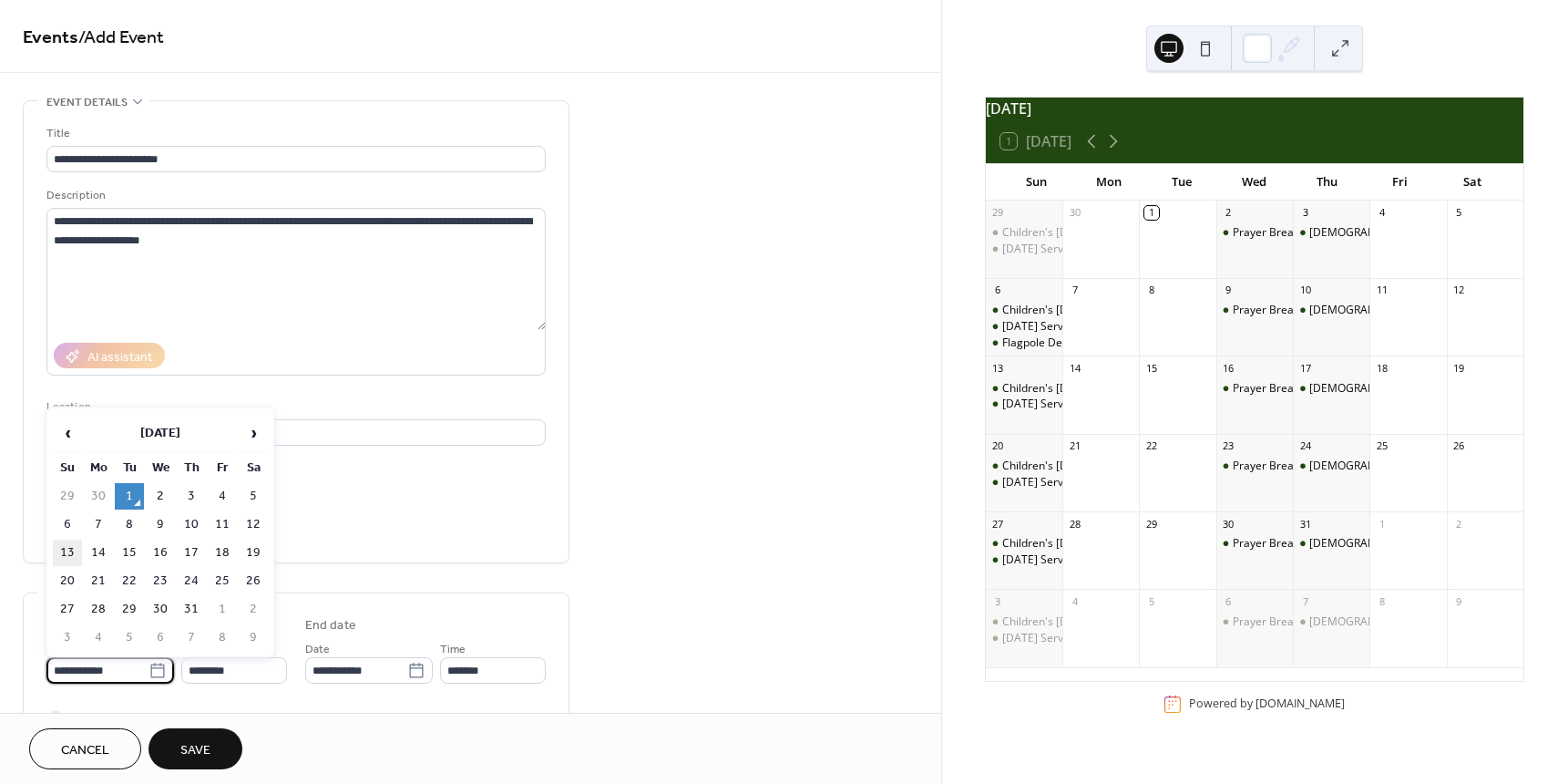 click on "13" at bounding box center (67, 552) 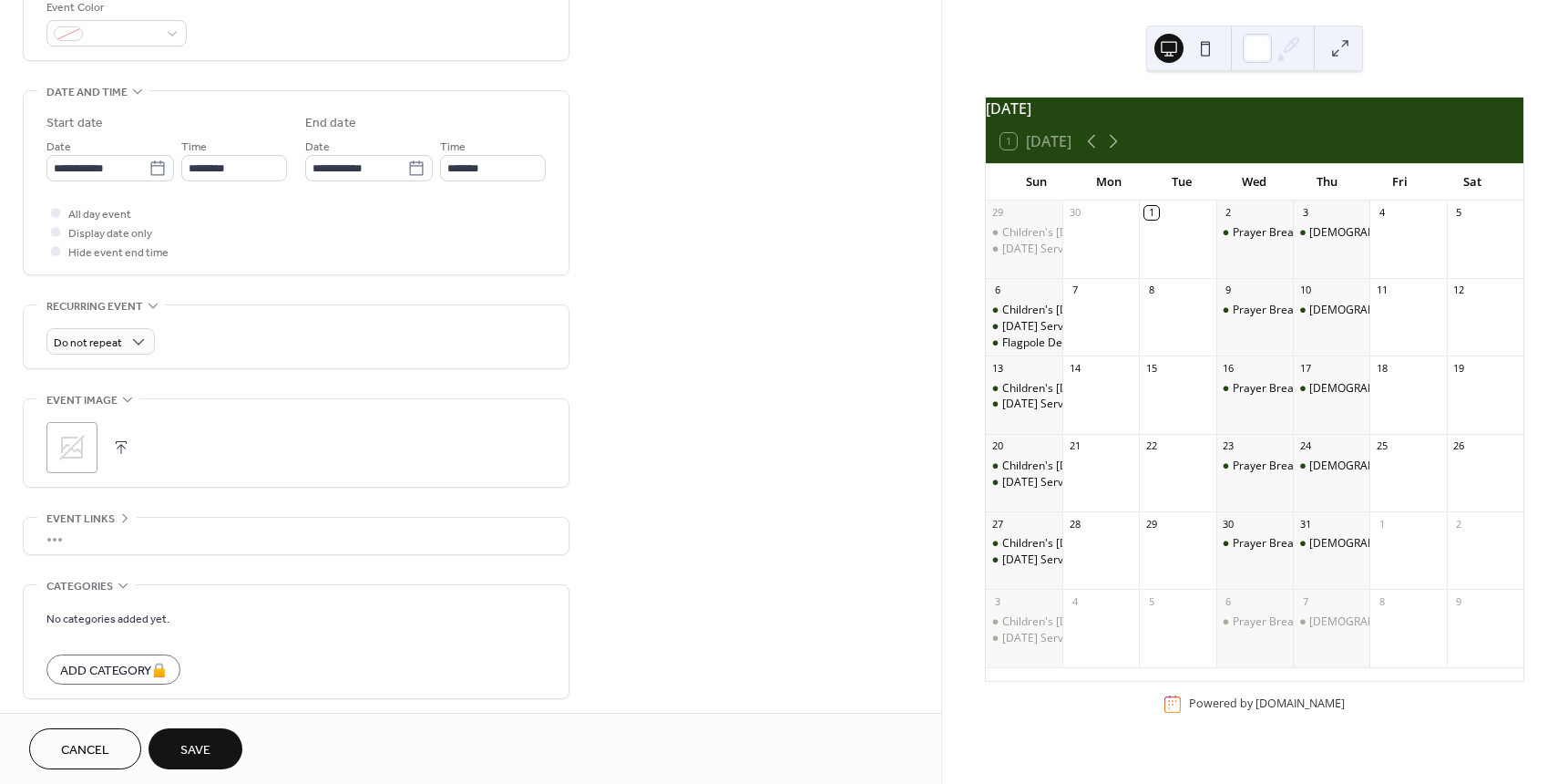 scroll, scrollTop: 574, scrollLeft: 0, axis: vertical 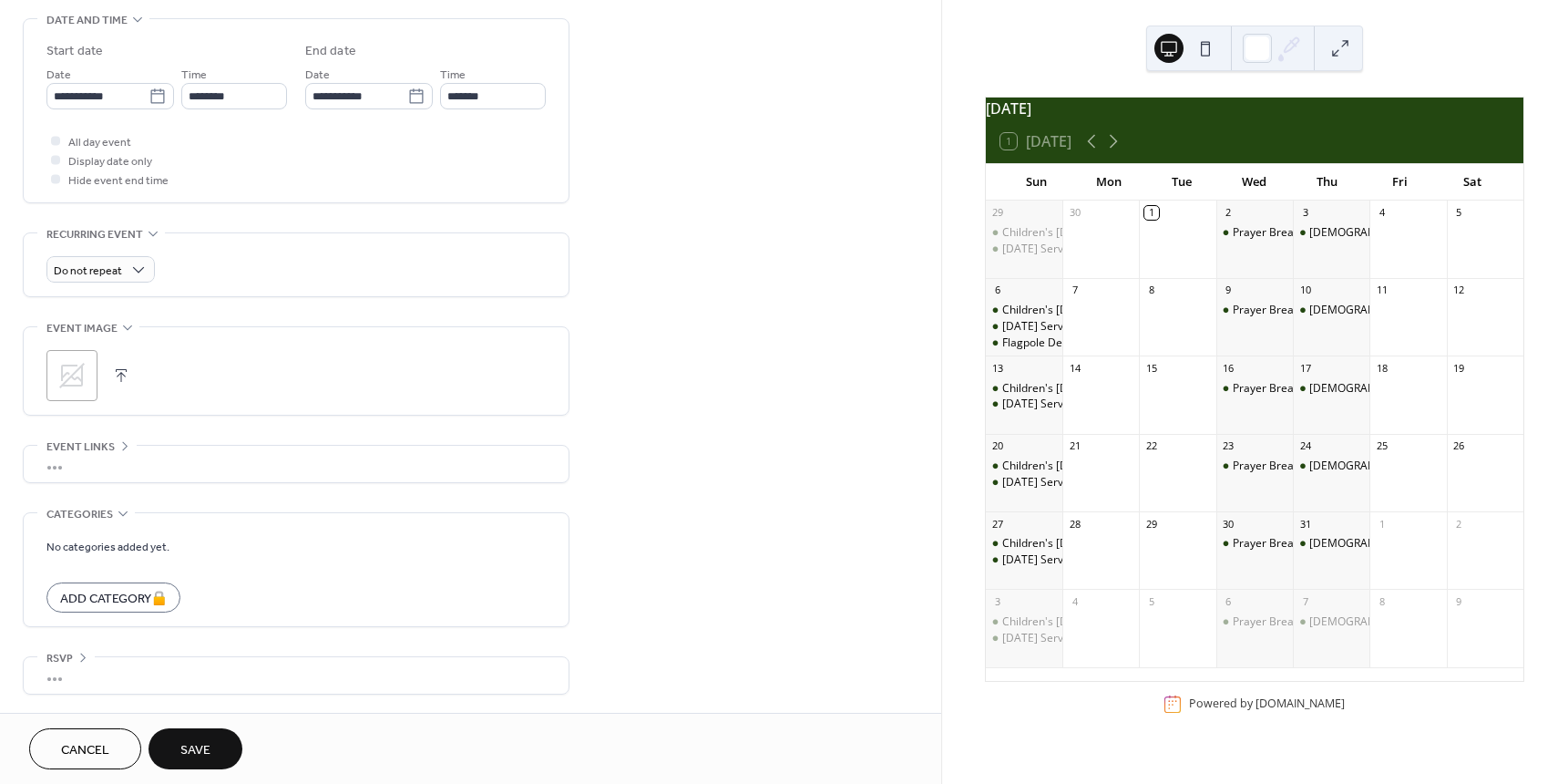 click on "Save" at bounding box center (195, 748) 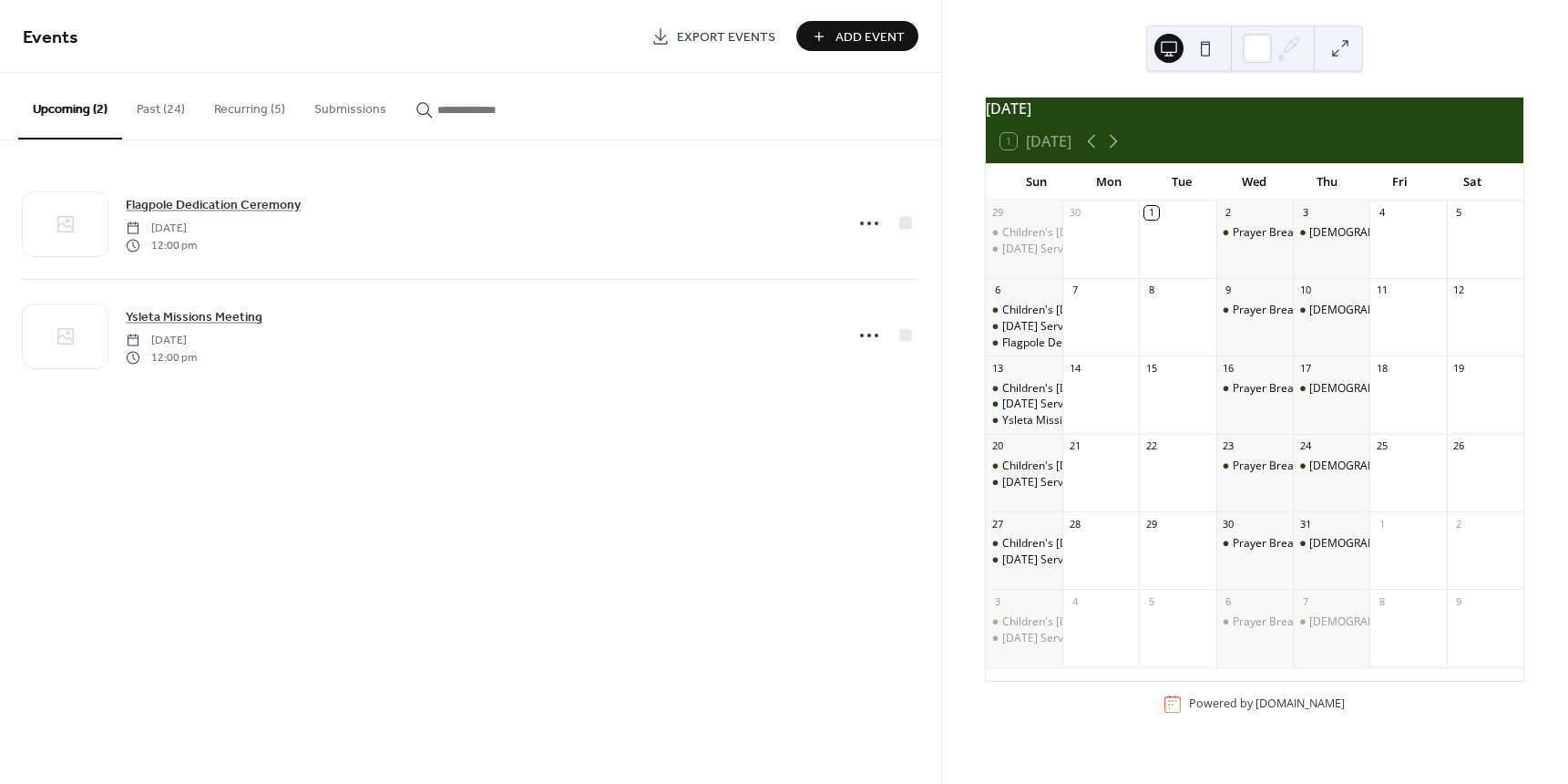 click on "Add Event" at bounding box center (870, 37) 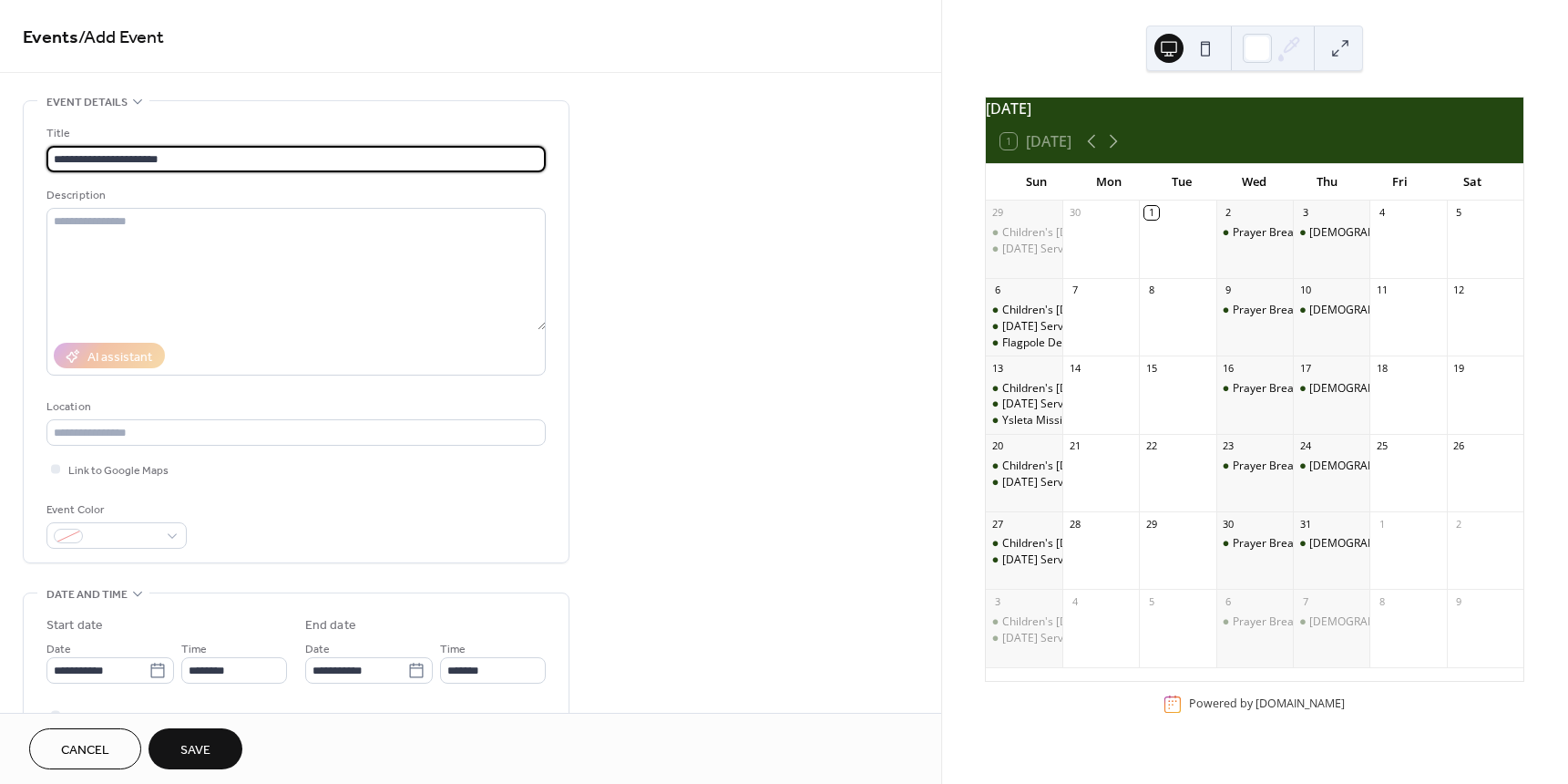 type on "**********" 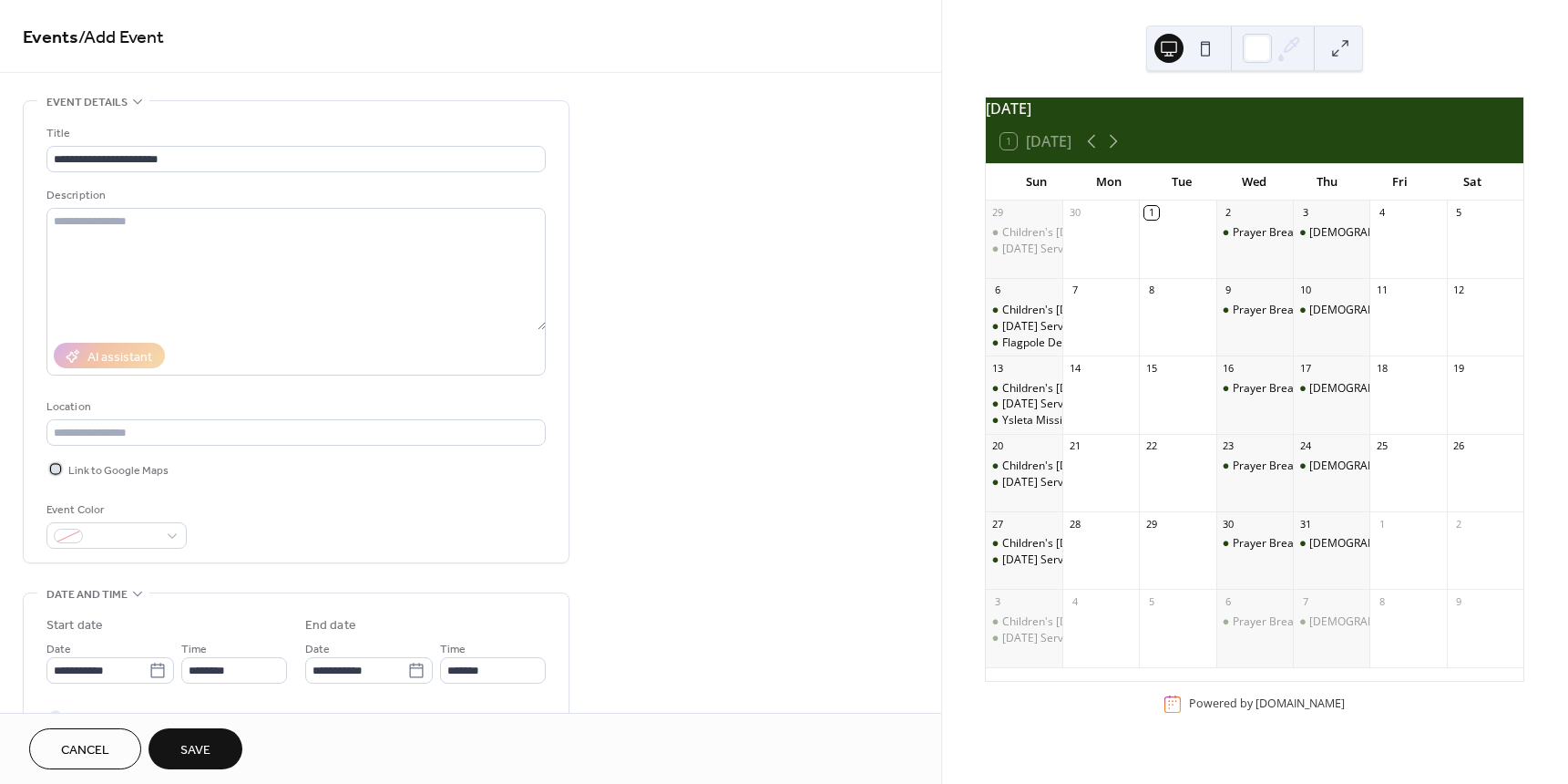 click at bounding box center [56, 469] 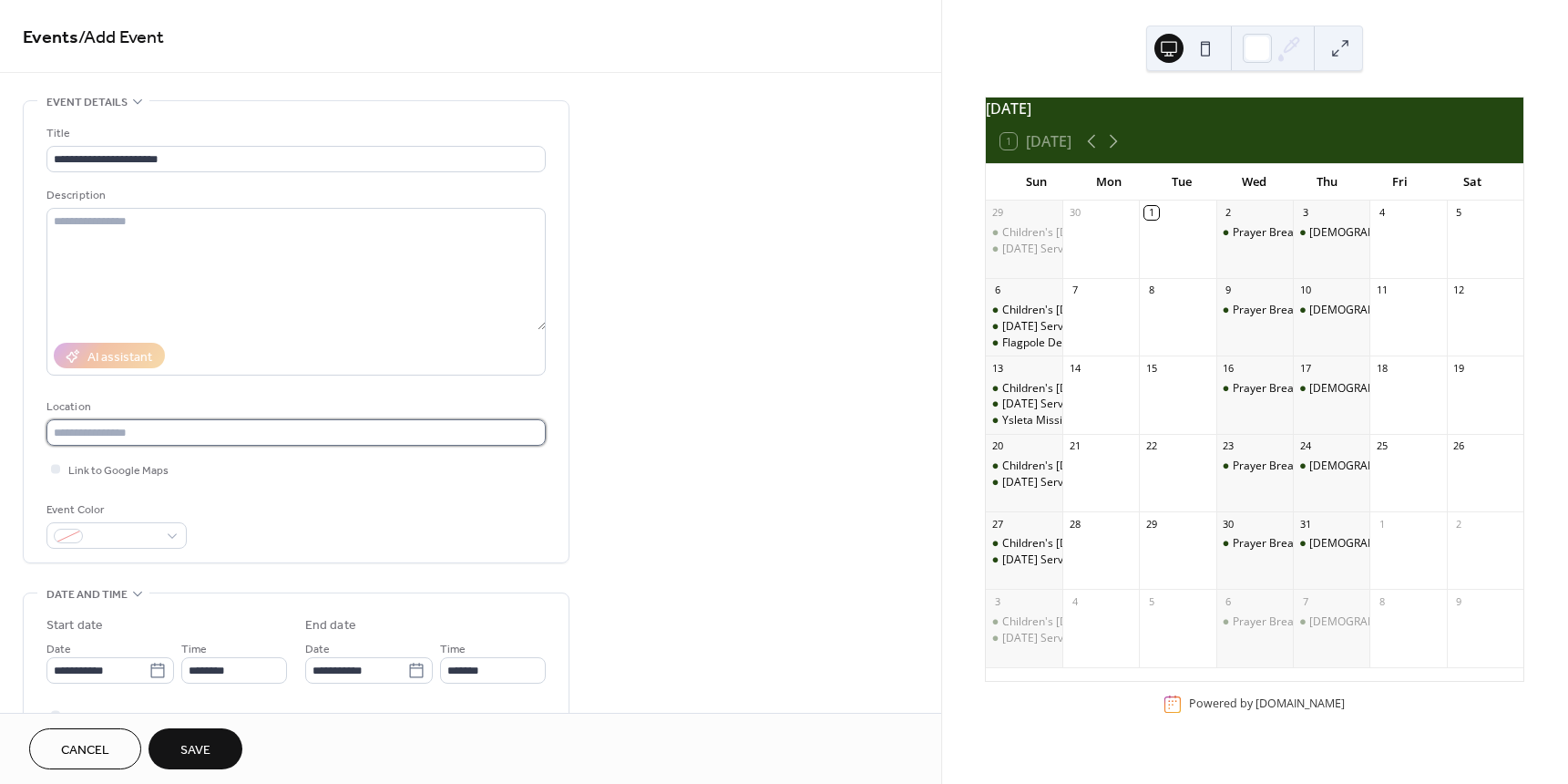 click at bounding box center [296, 432] 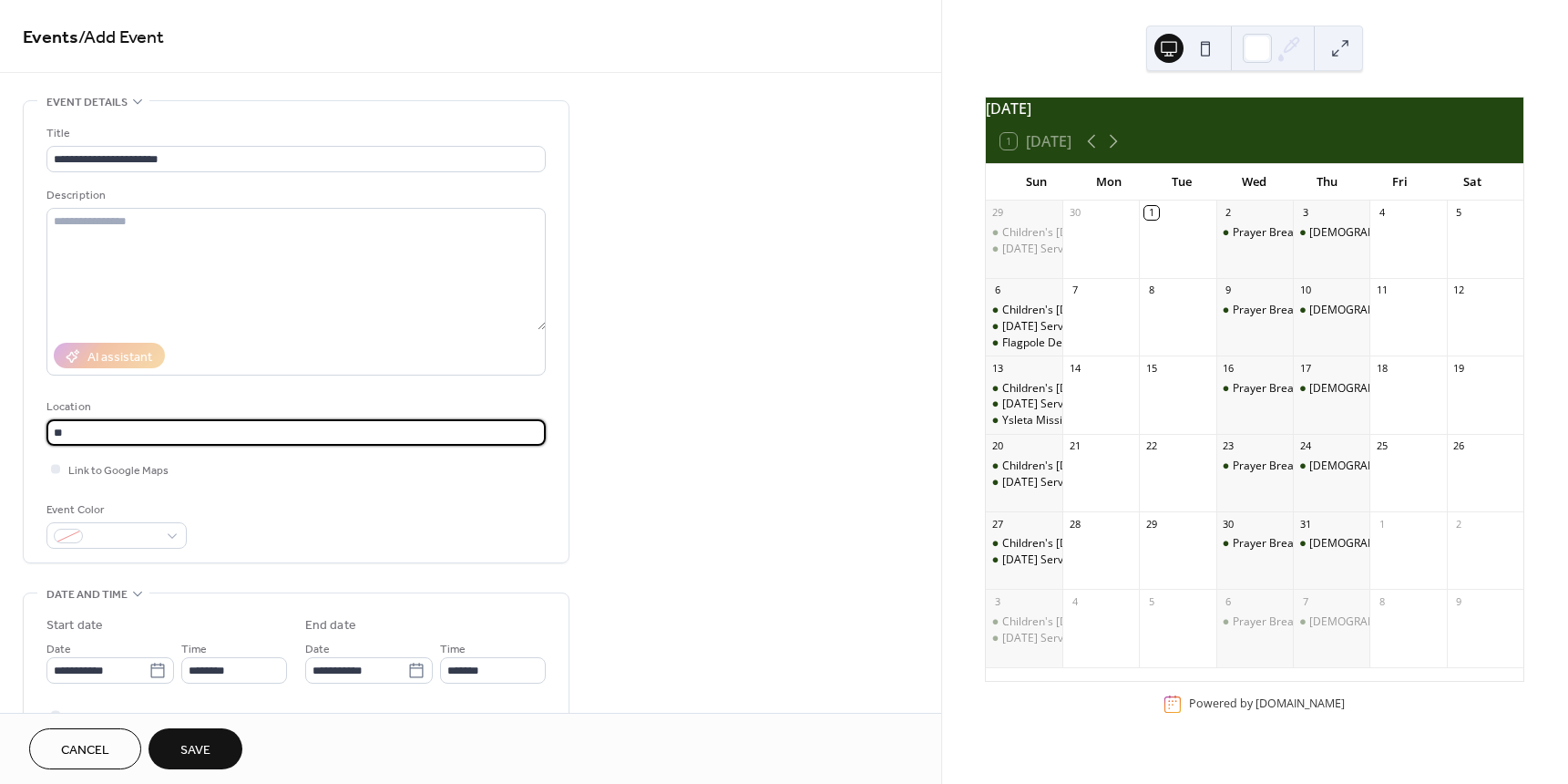 type on "*" 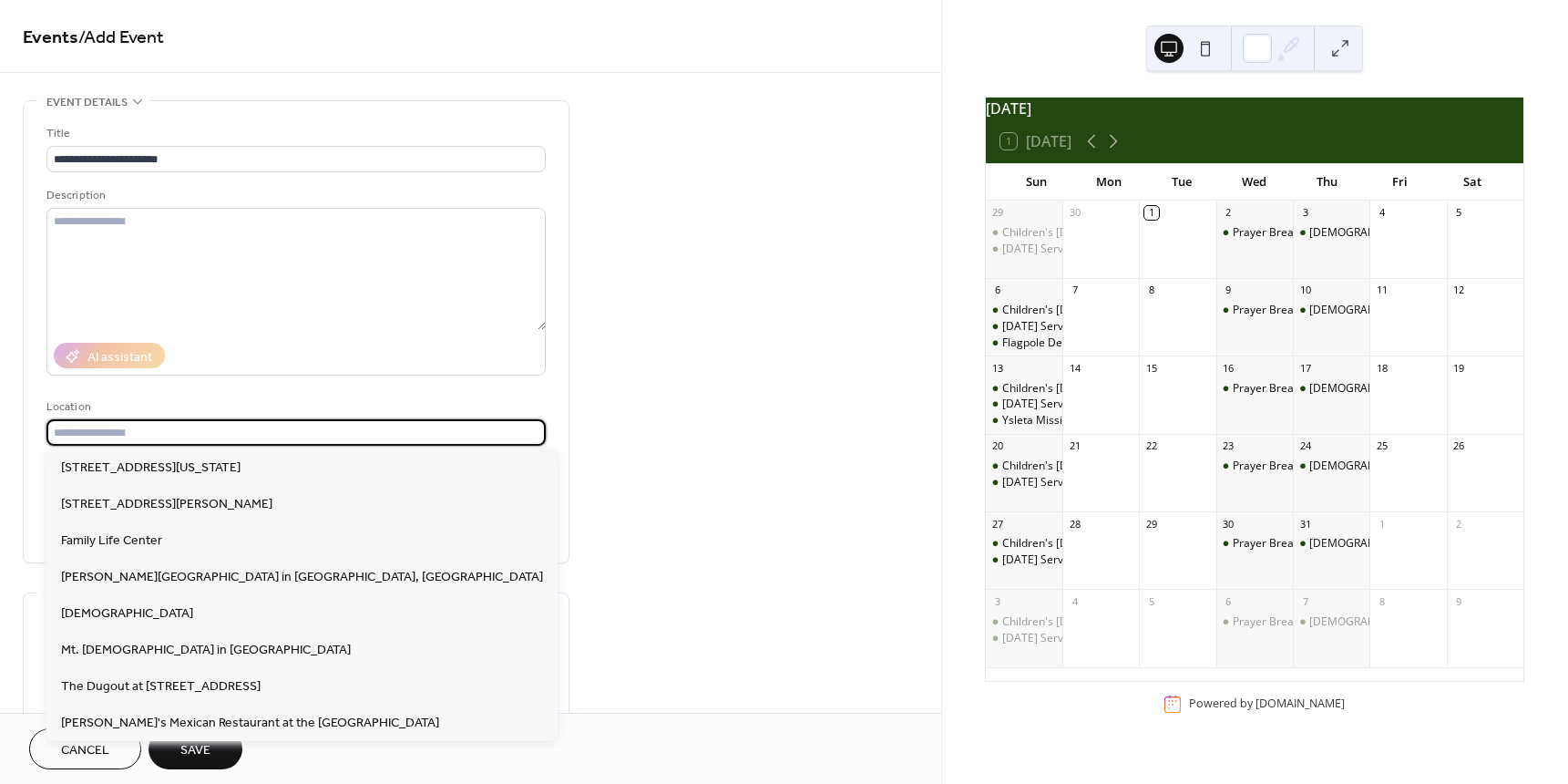 paste on "**********" 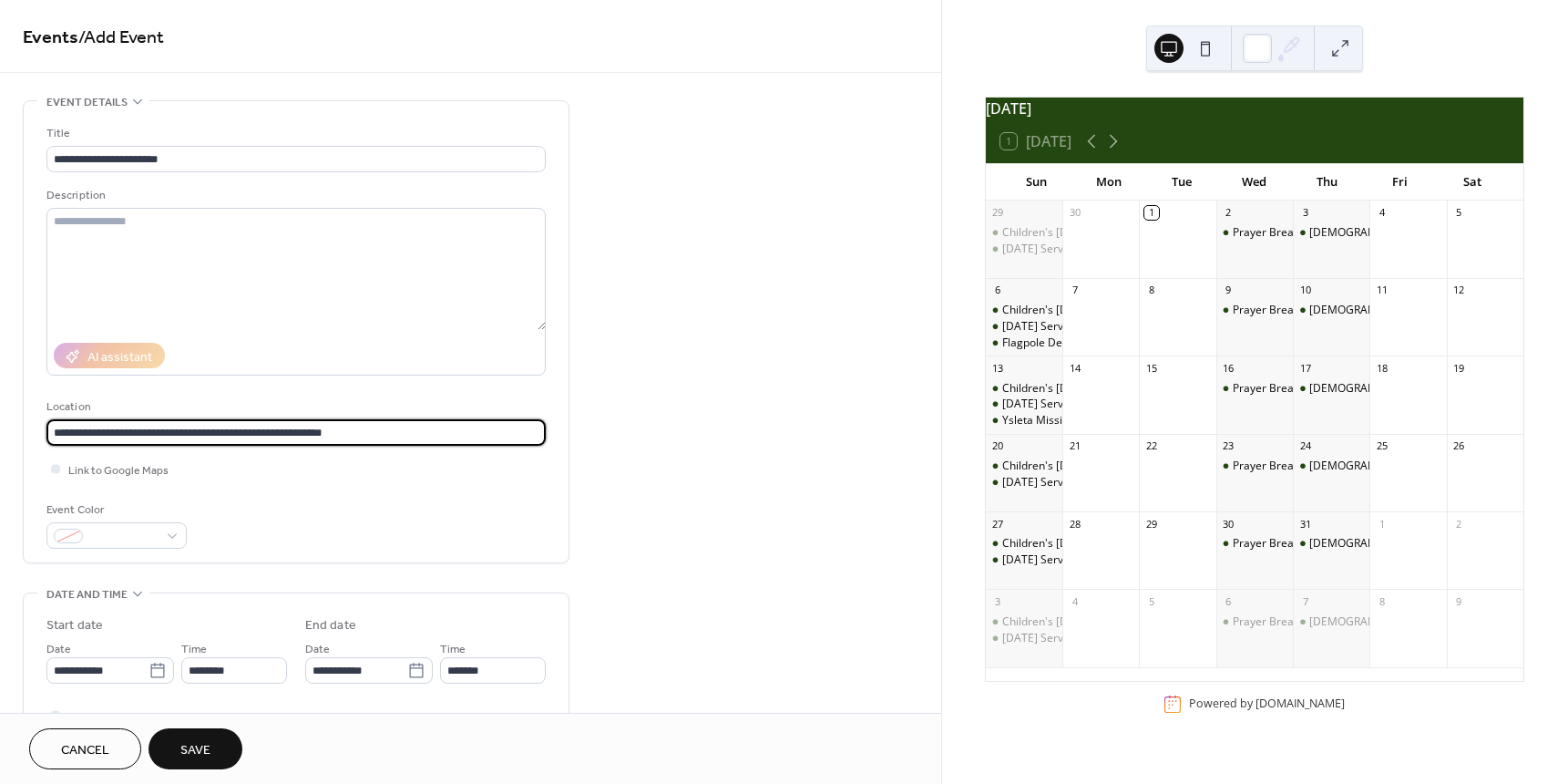 click on "**********" at bounding box center [296, 432] 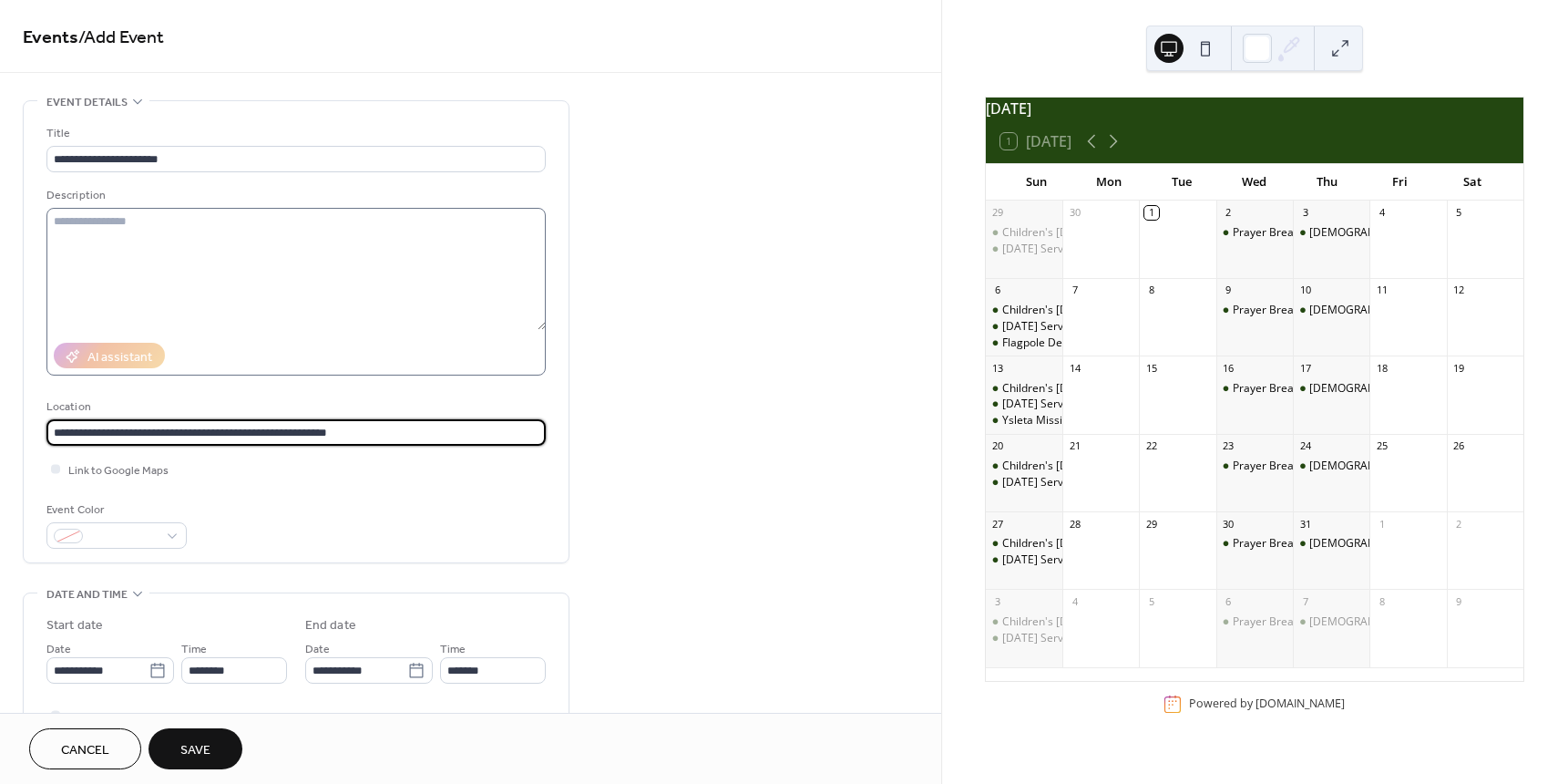 type on "**********" 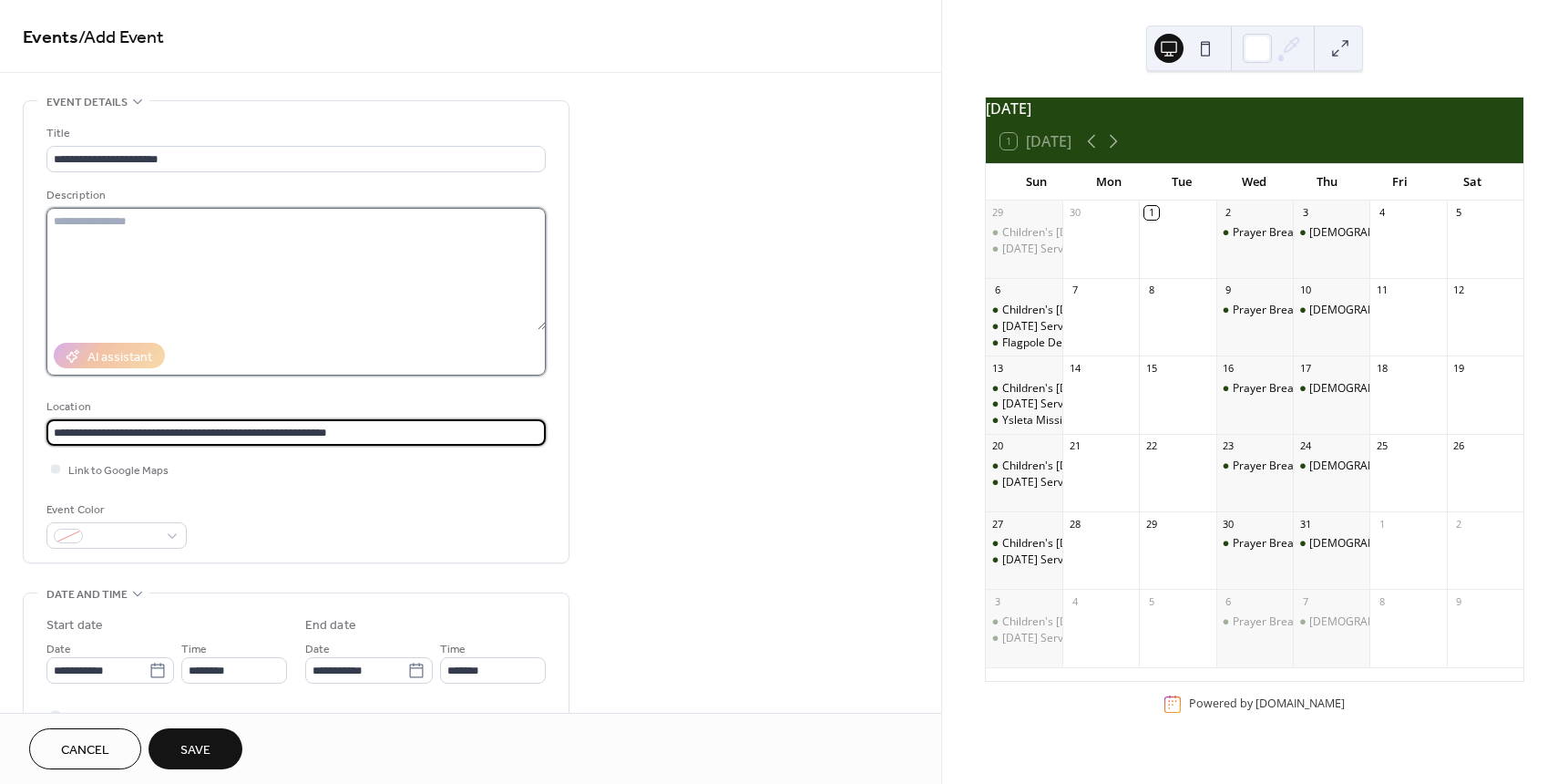 click at bounding box center (296, 269) 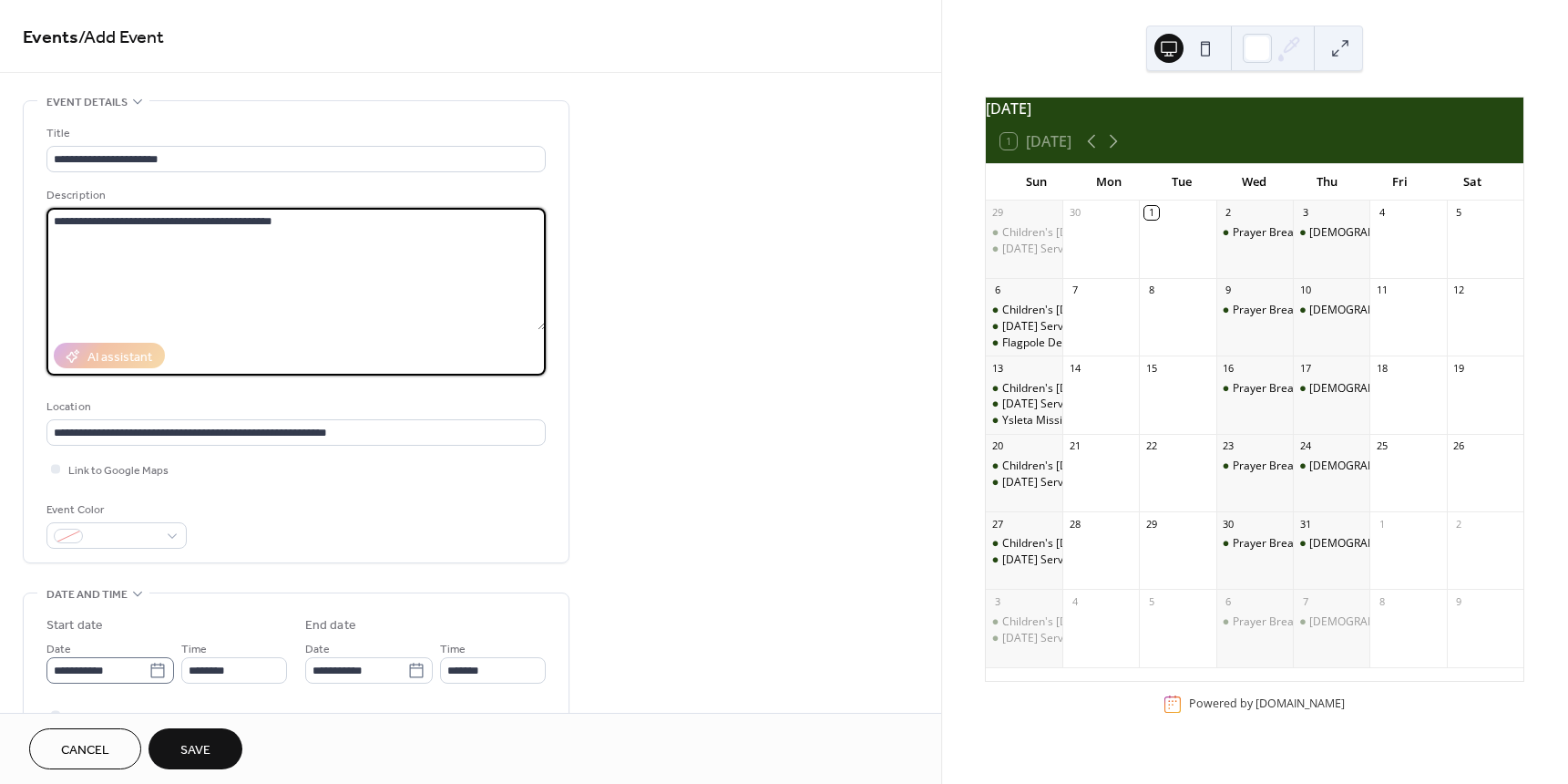 type on "**********" 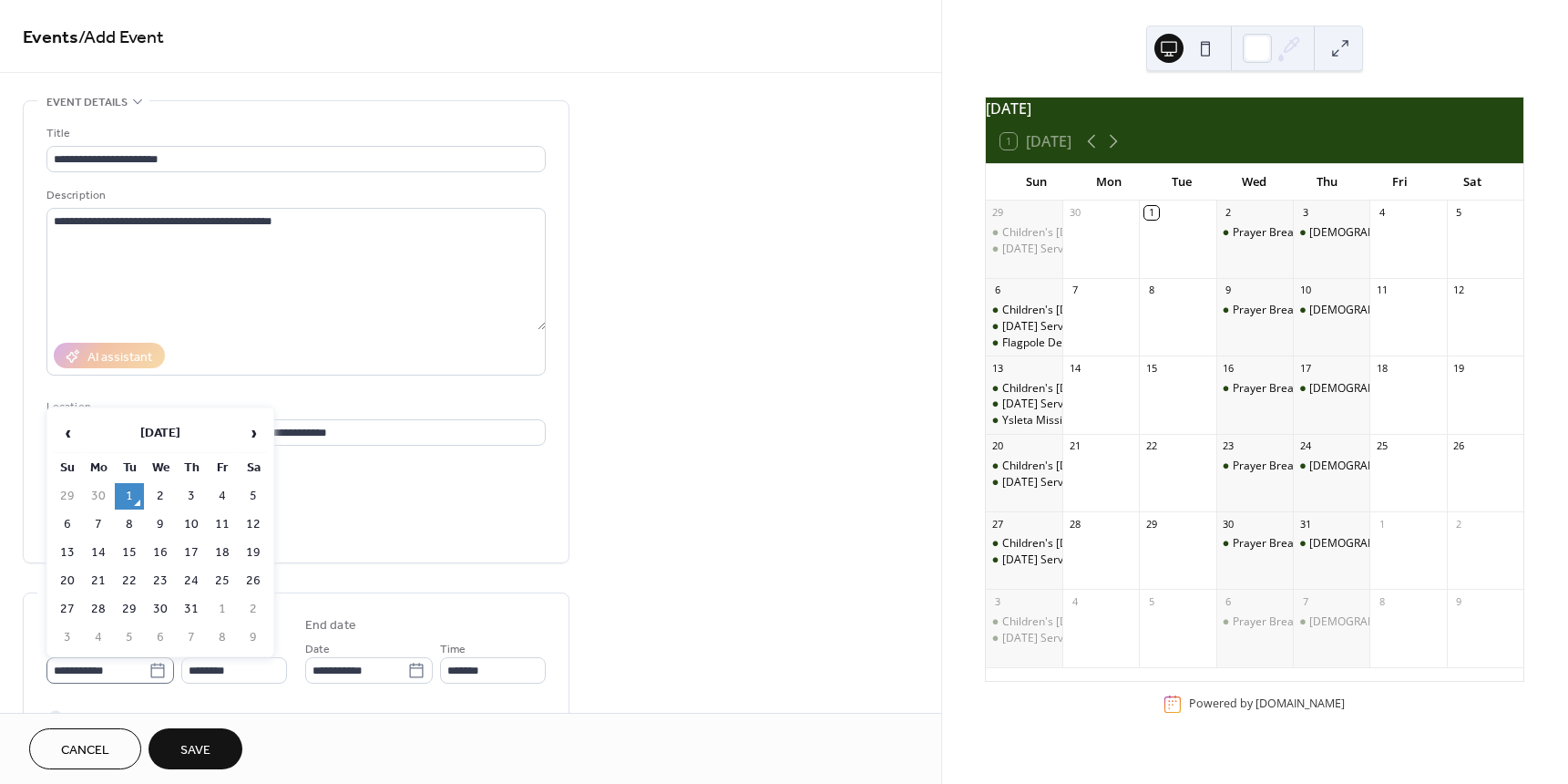 click 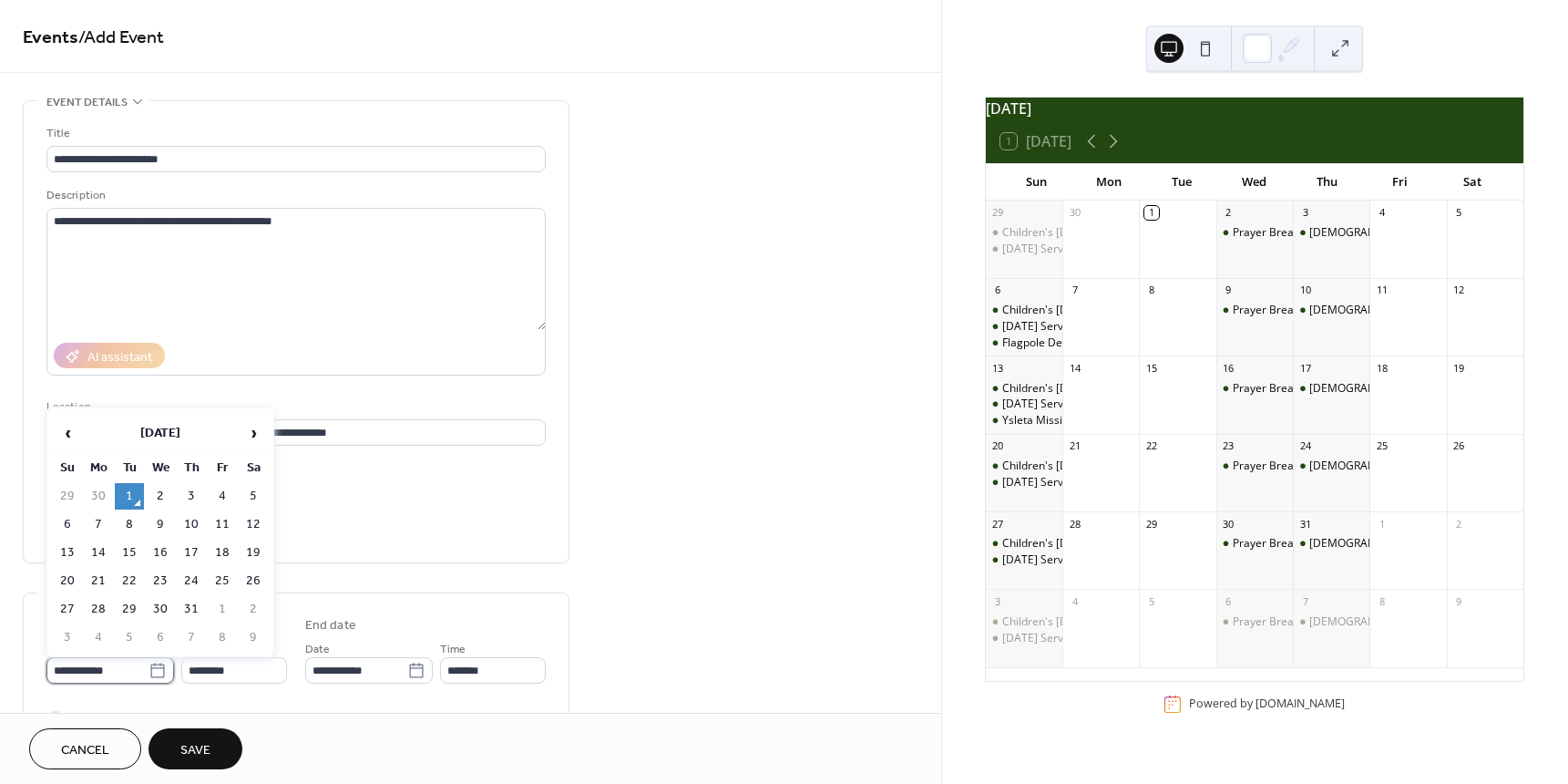 click on "**********" at bounding box center (97, 670) 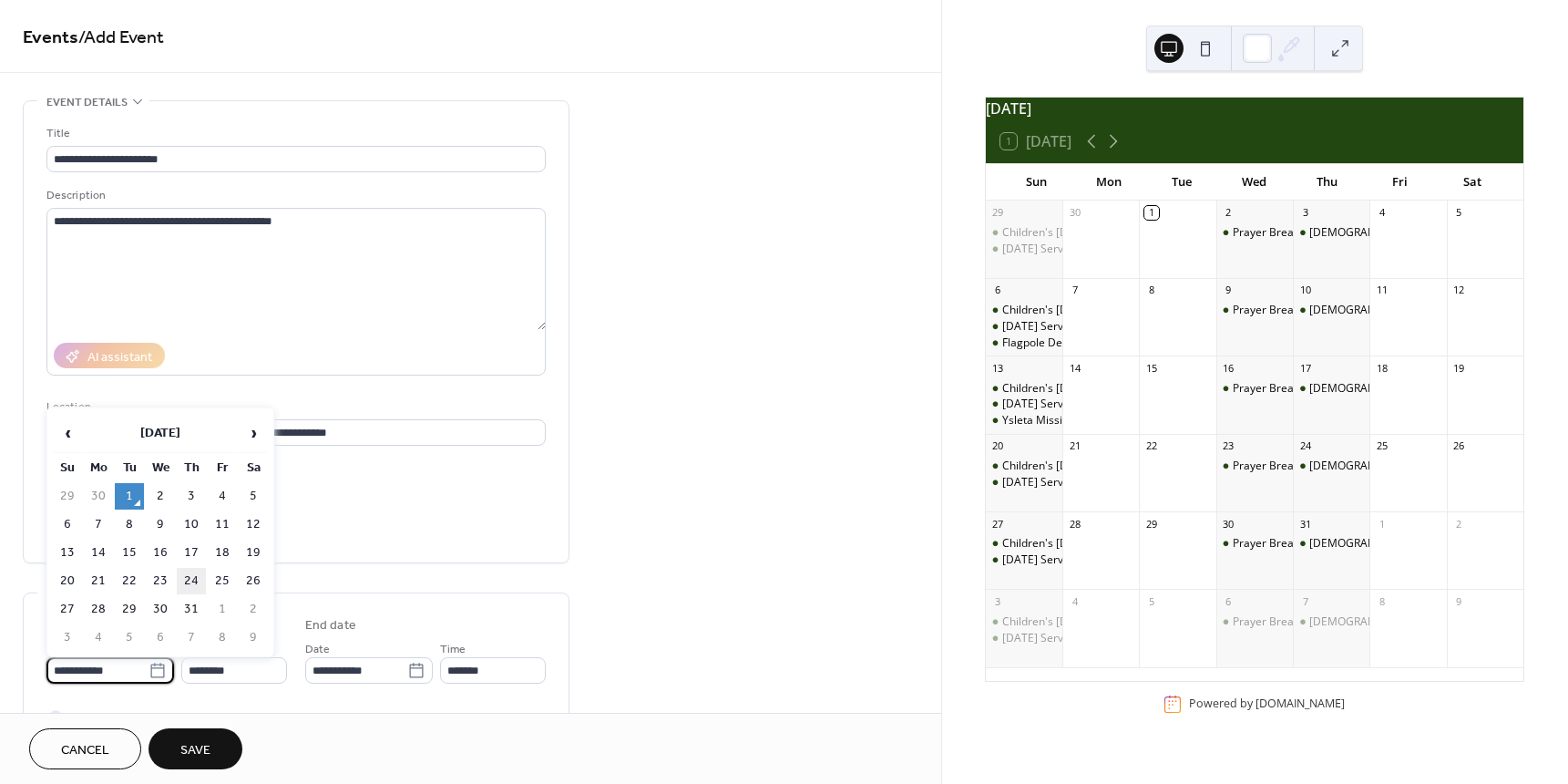 click on "24" at bounding box center (191, 581) 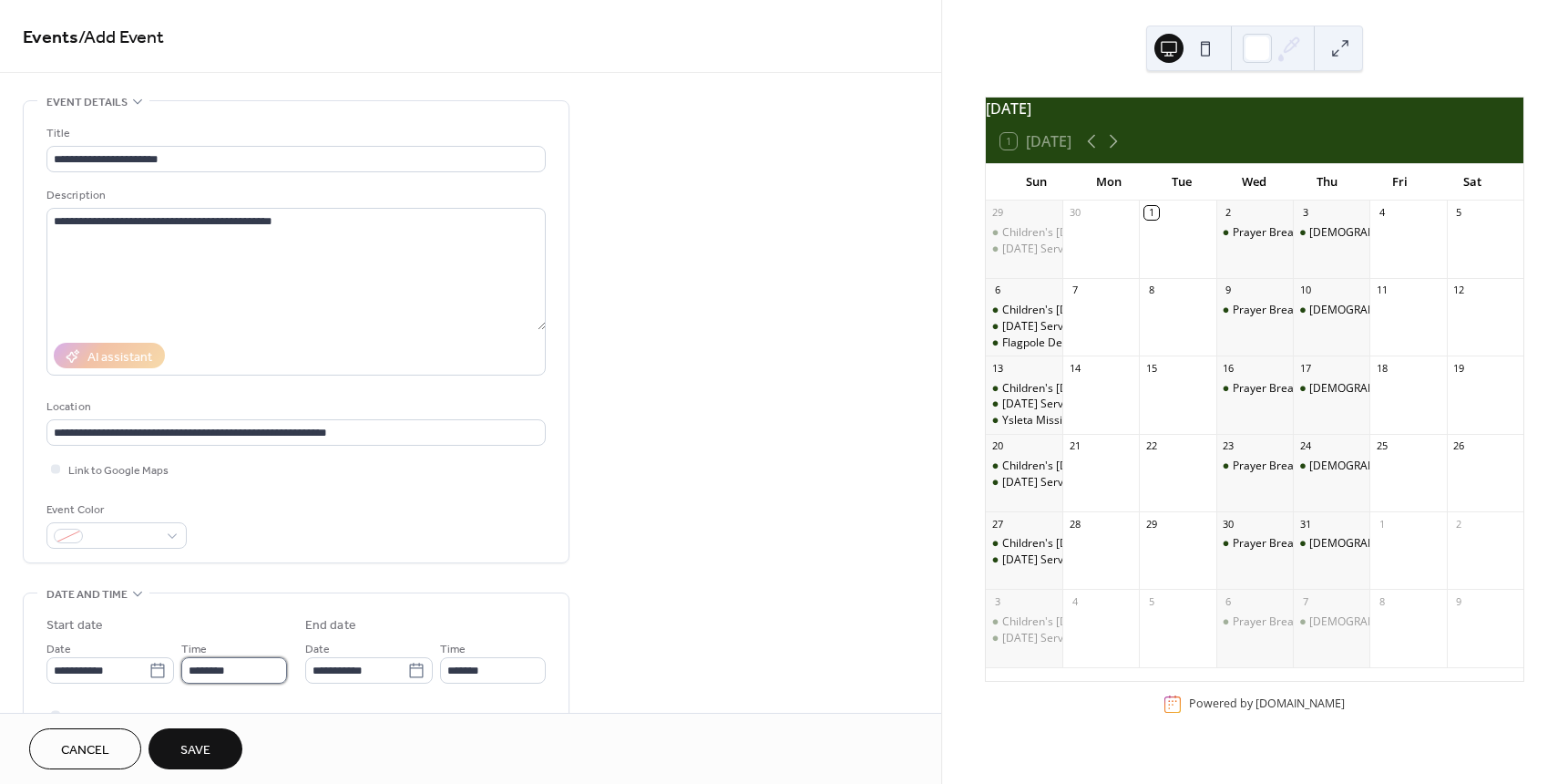 click on "********" at bounding box center [234, 670] 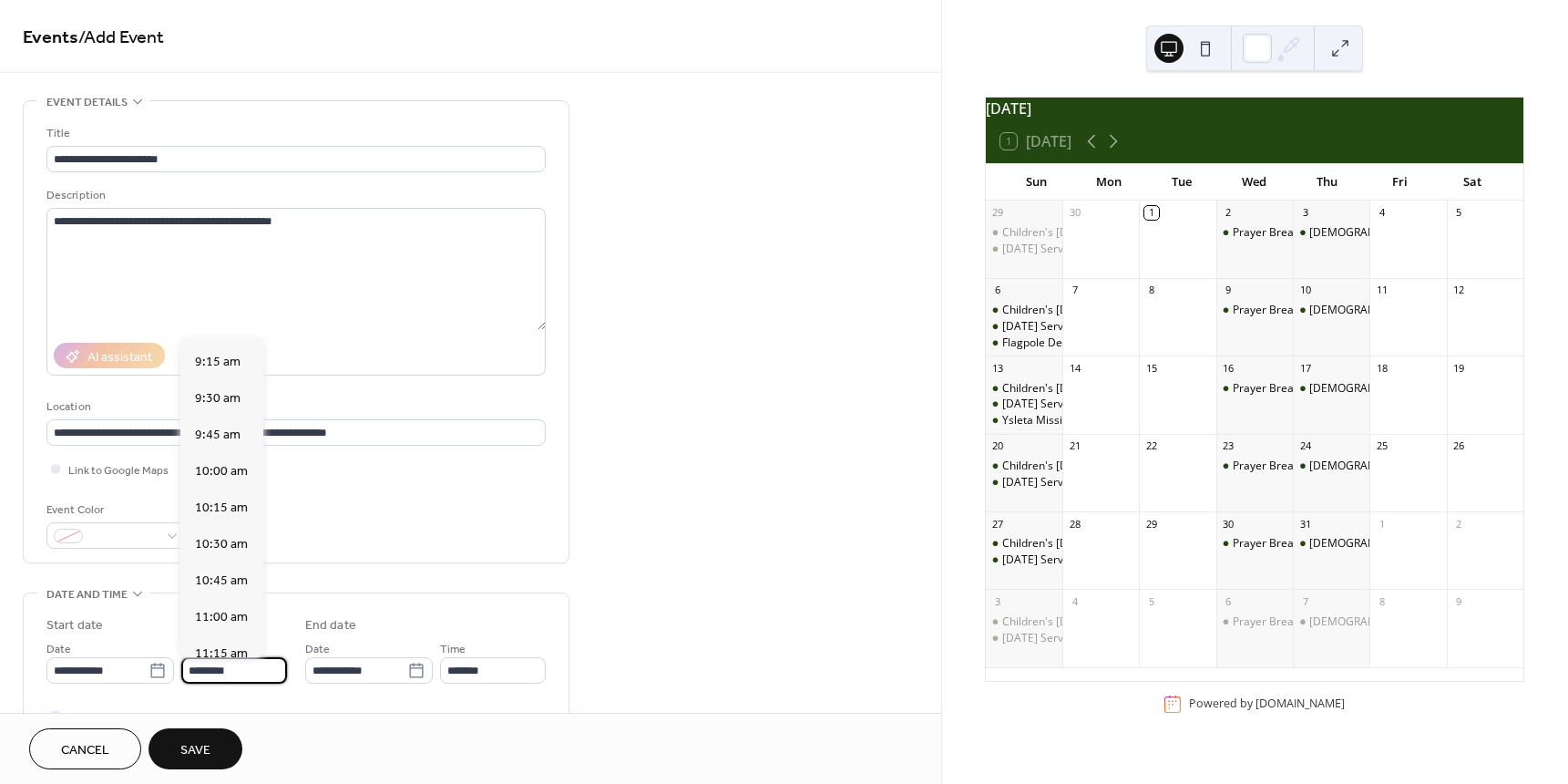 scroll, scrollTop: 1338, scrollLeft: 0, axis: vertical 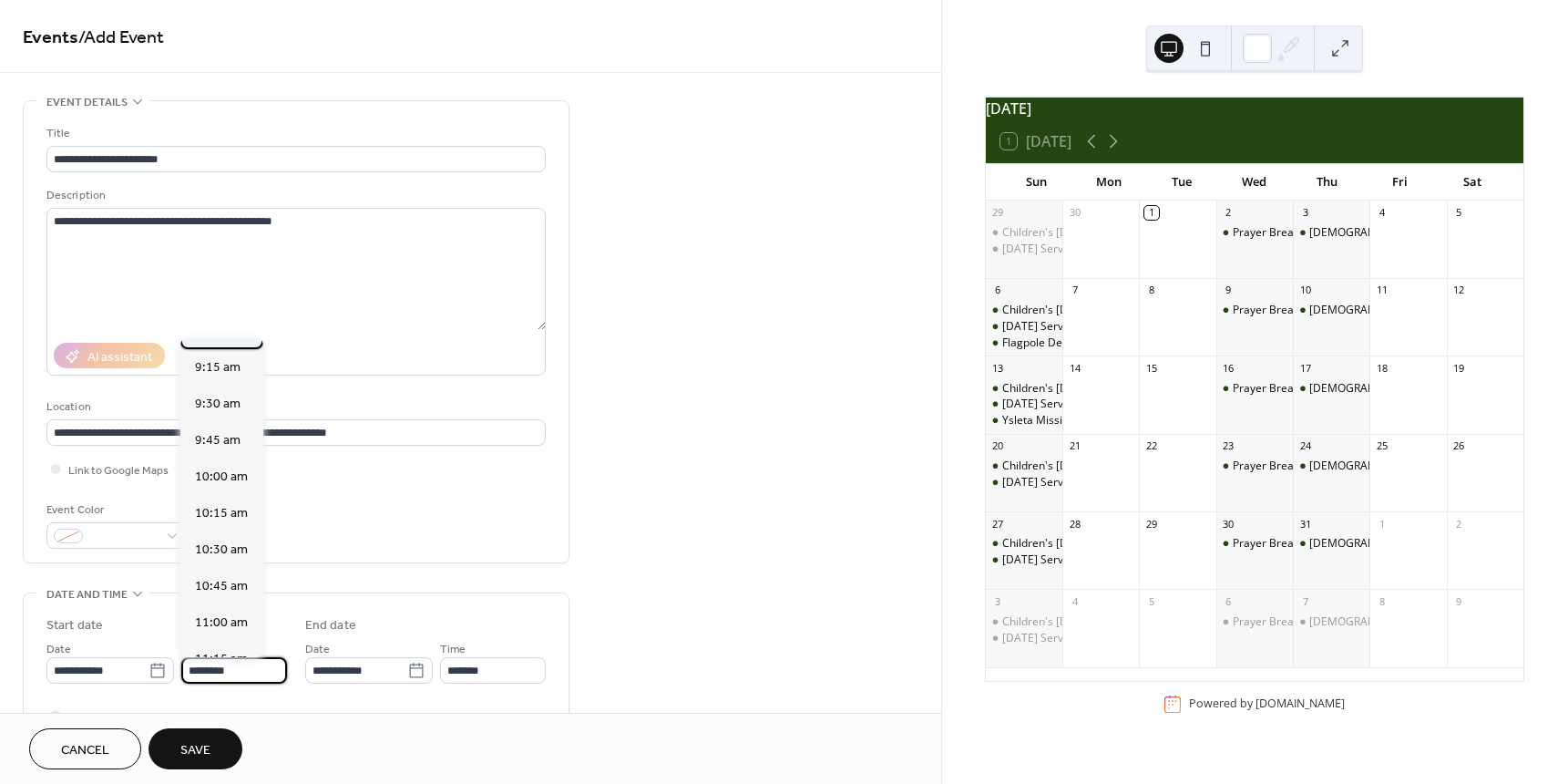 click on "9:00 am" at bounding box center [218, 331] 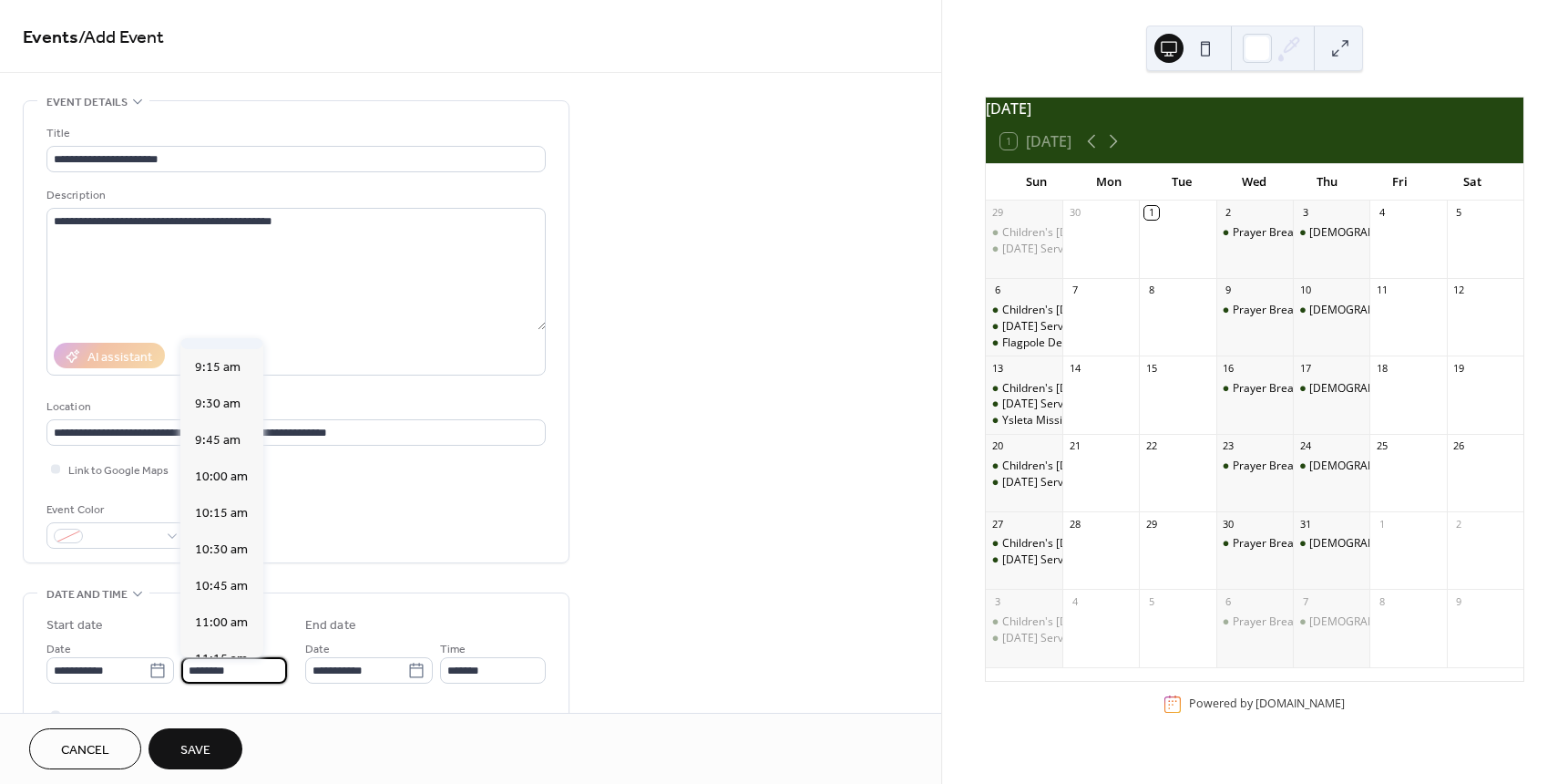 type on "*******" 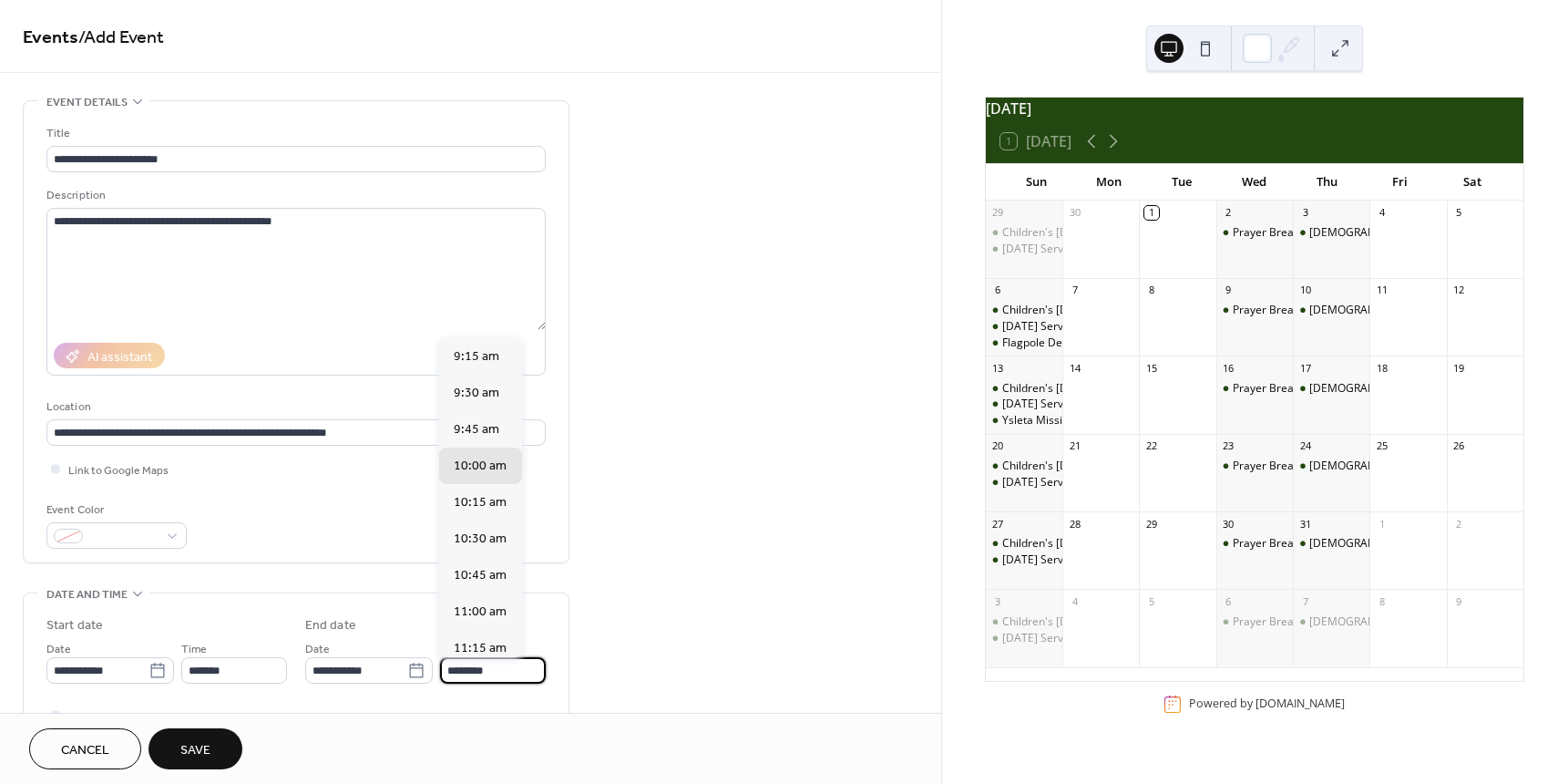 click on "********" at bounding box center (493, 670) 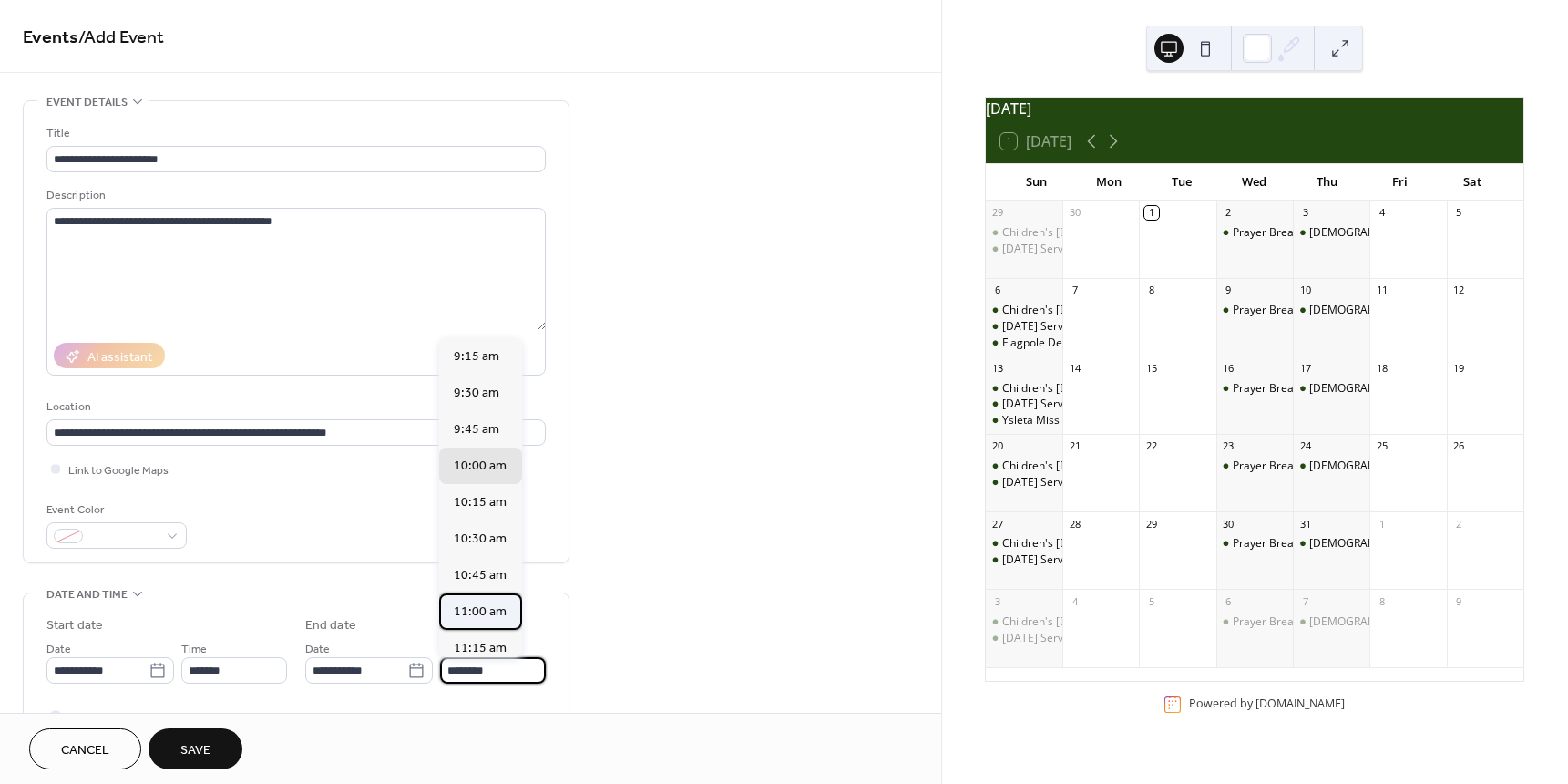 click on "11:00 am" at bounding box center (480, 612) 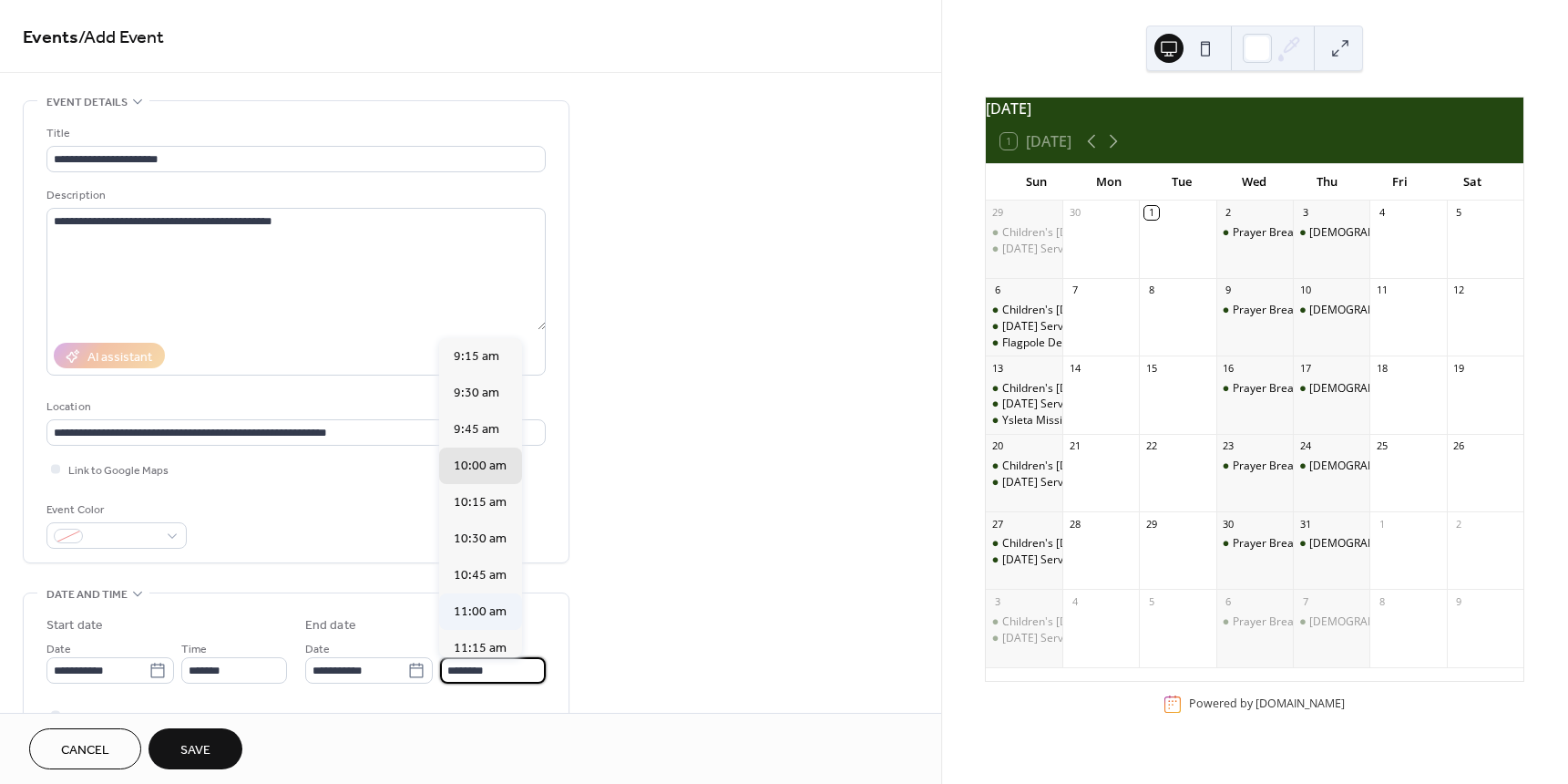 type on "********" 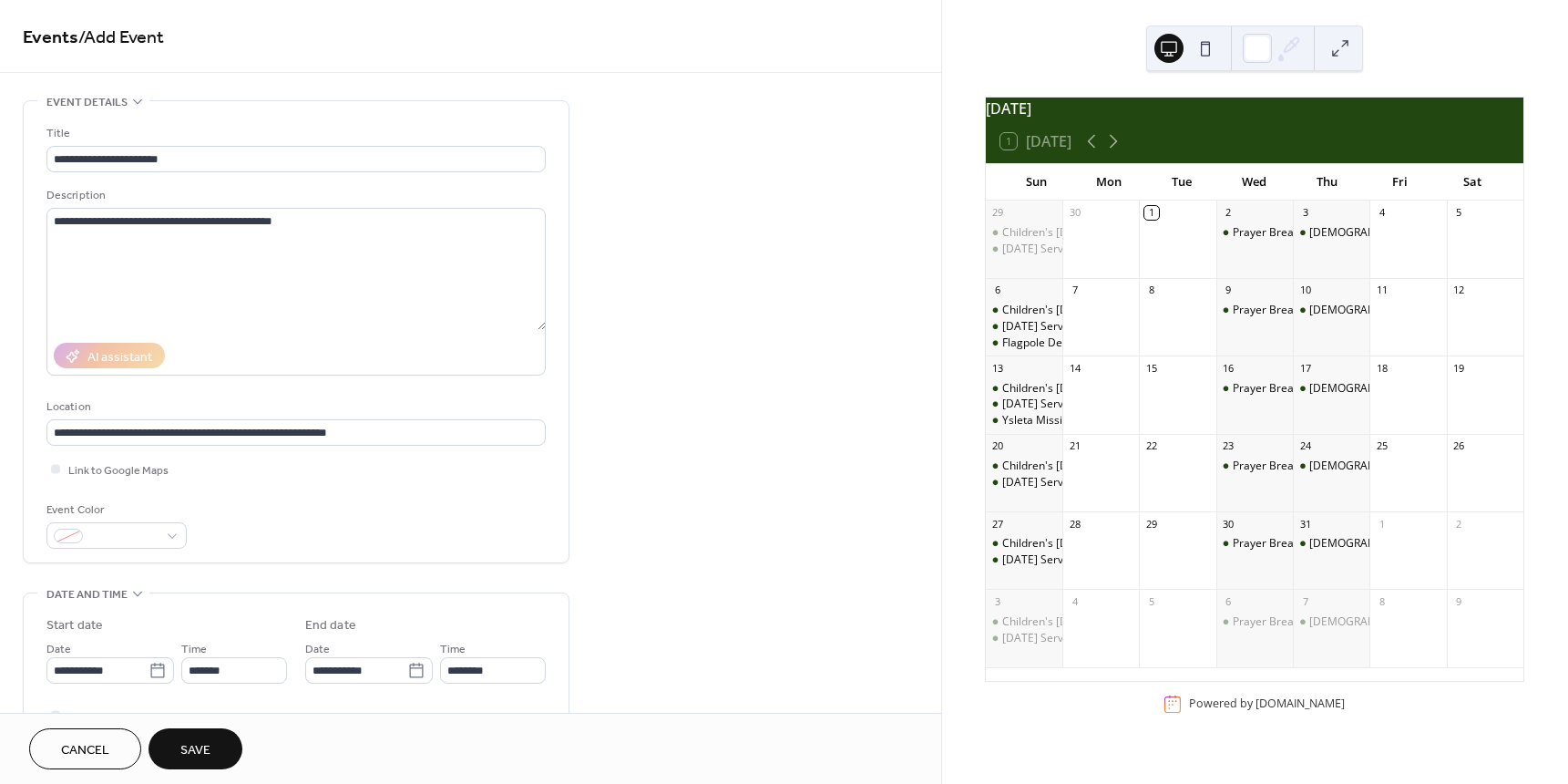 click on "Save" at bounding box center (195, 750) 